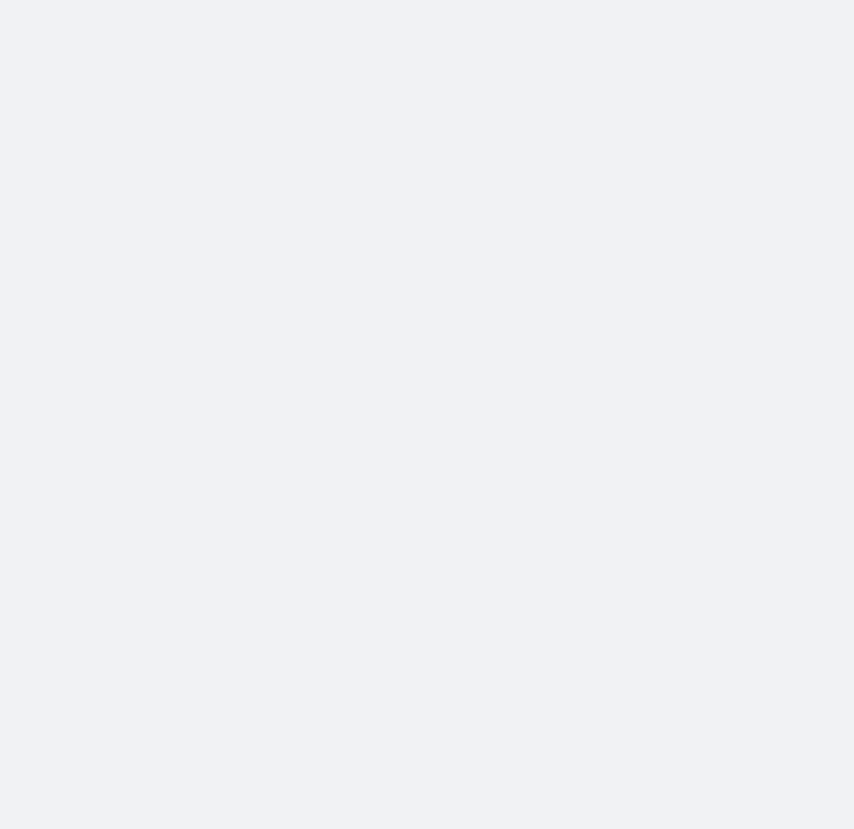 scroll, scrollTop: 0, scrollLeft: 0, axis: both 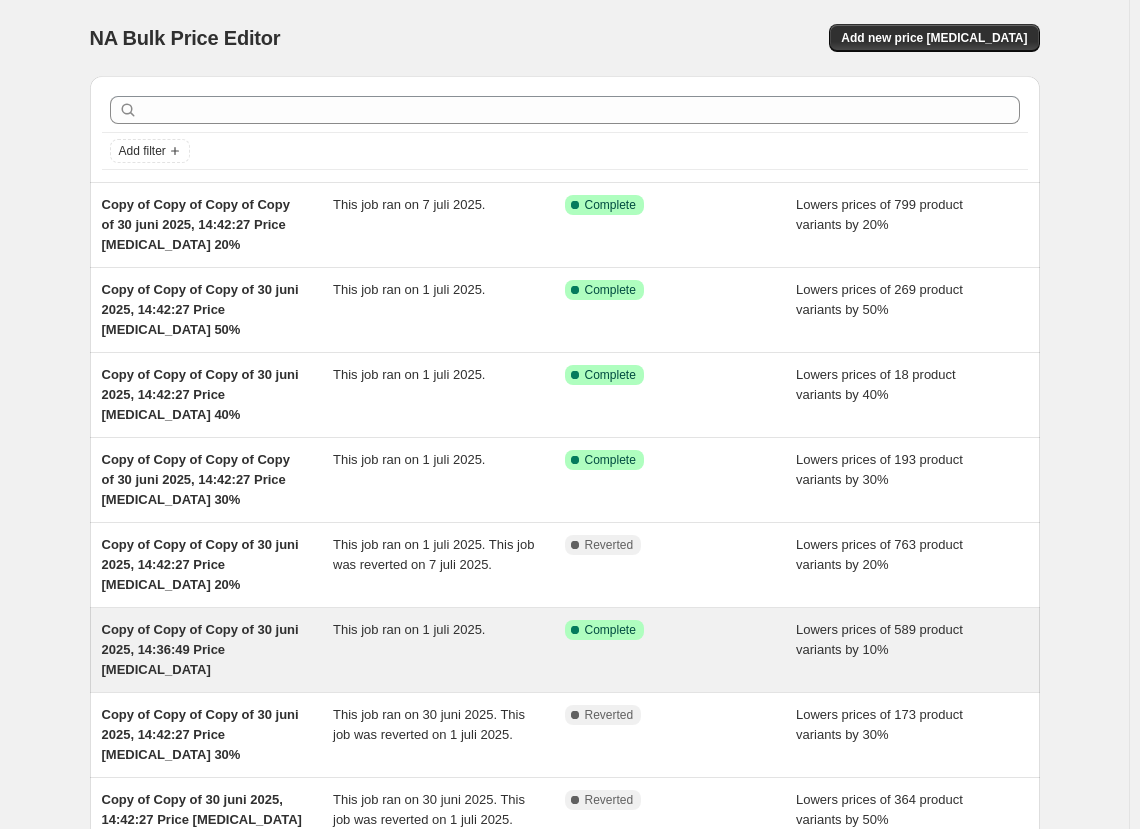 click on "This job ran on 1 juli 2025." at bounding box center [449, 650] 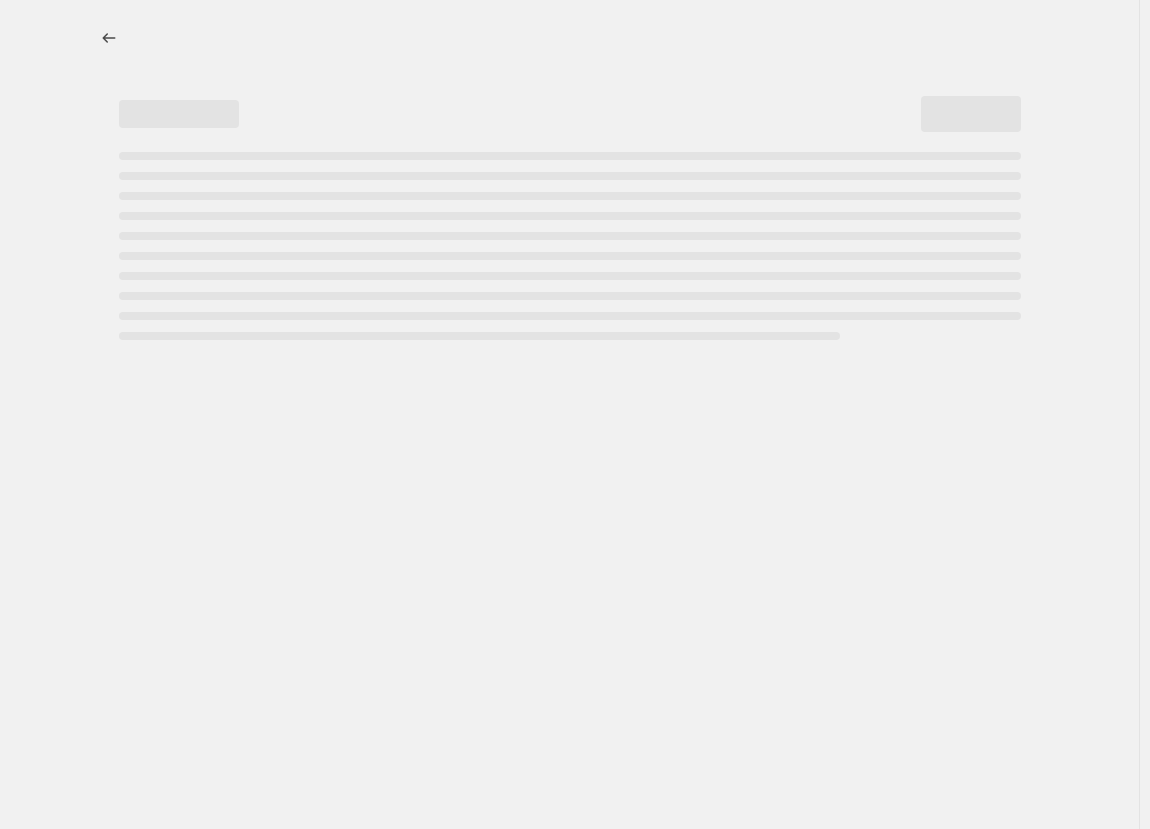 select on "percentage" 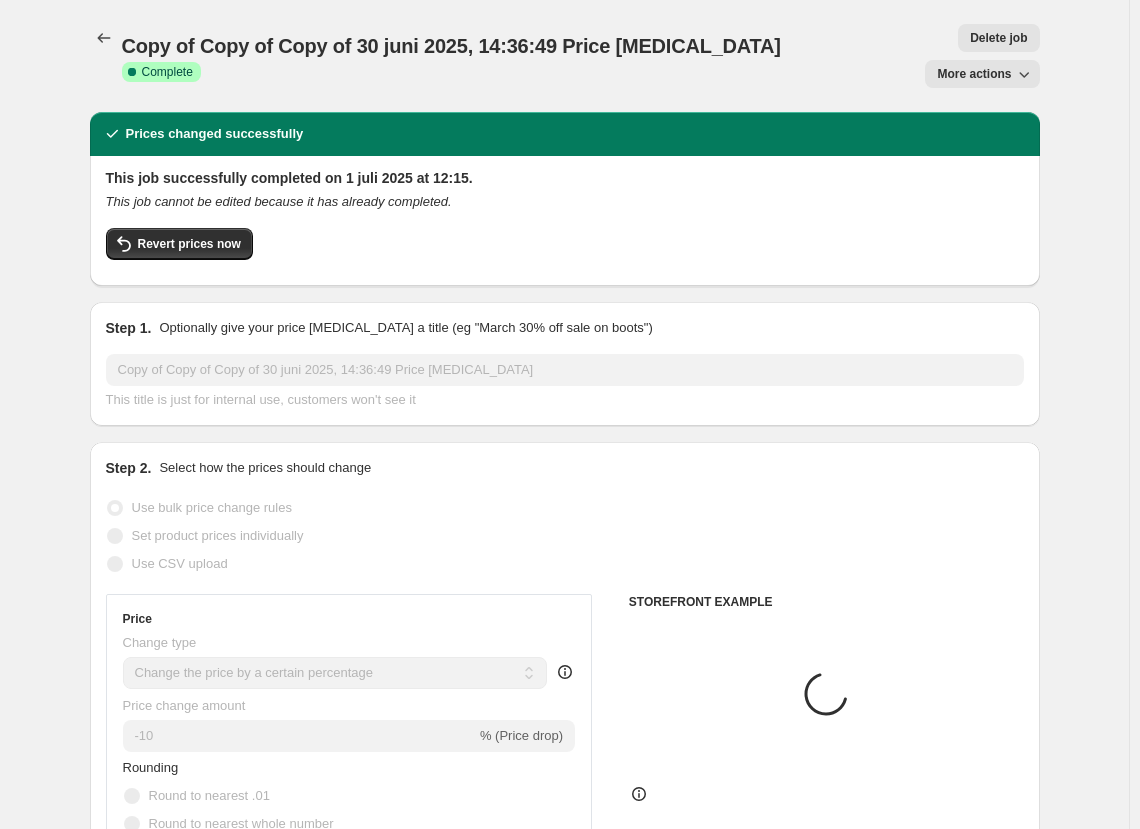 select on "collection" 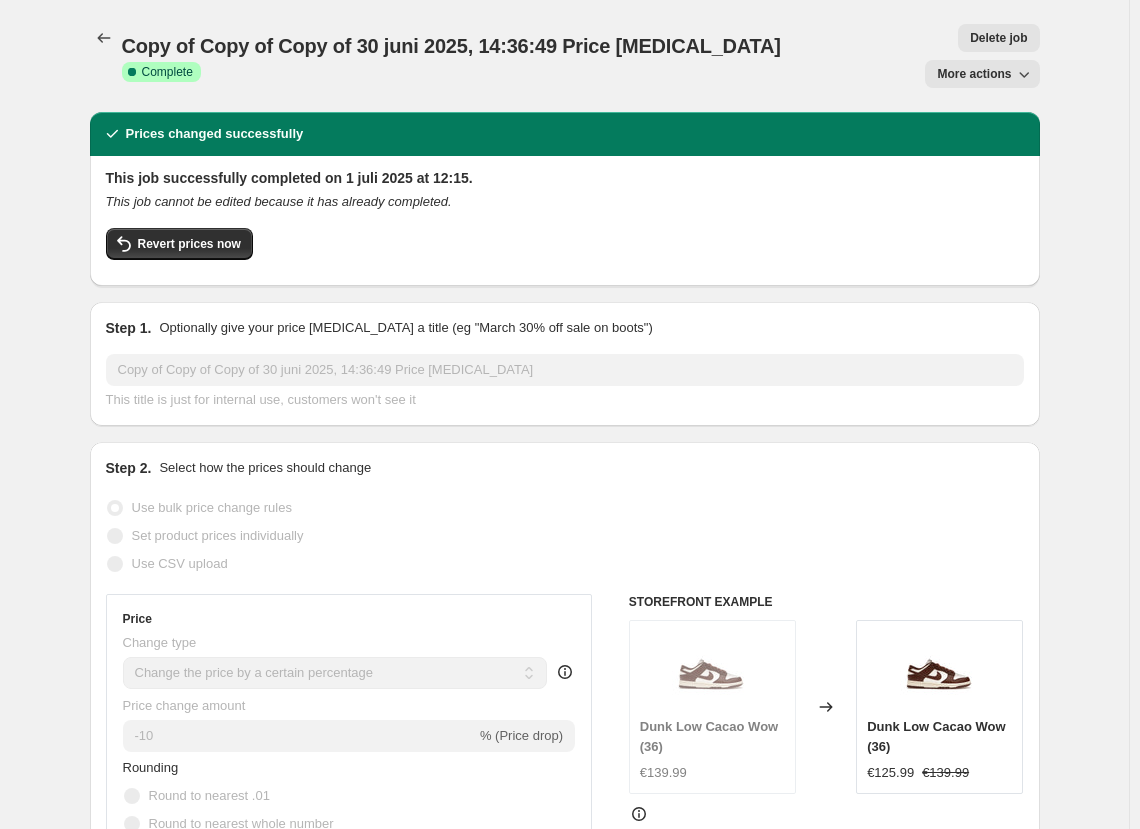 click on "More actions" at bounding box center (974, 74) 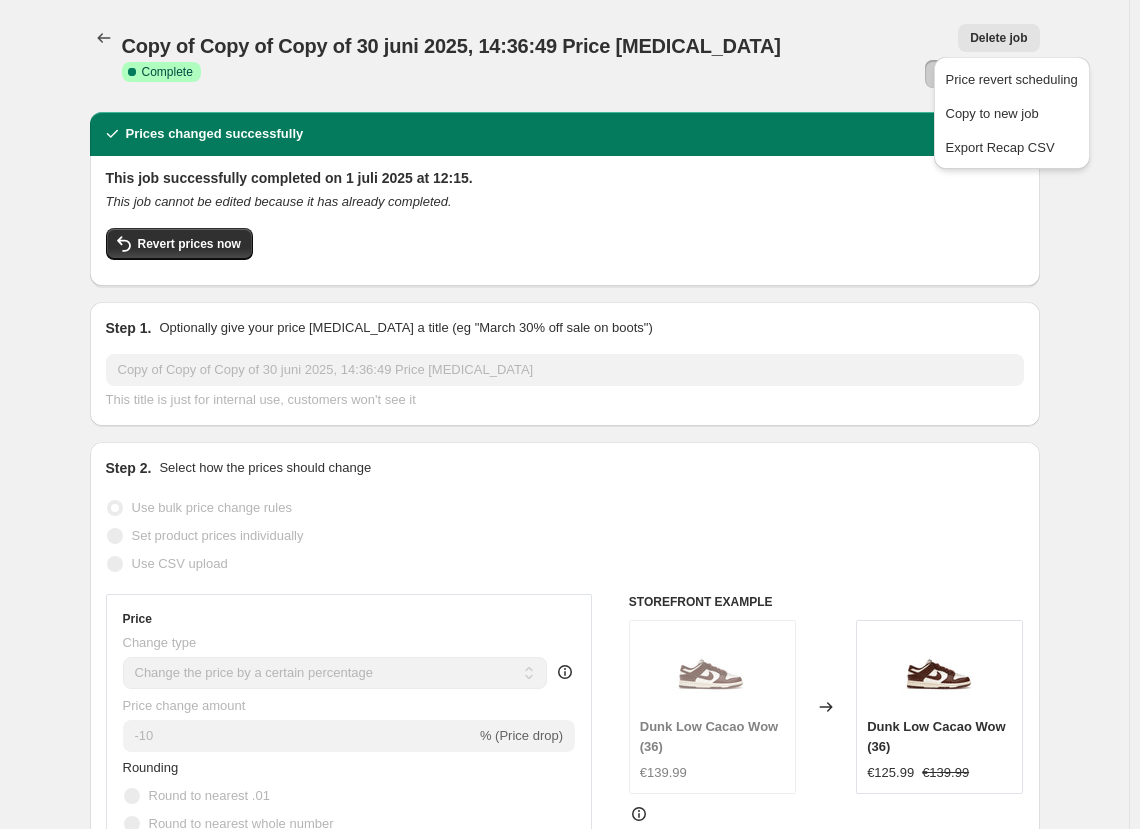 click on "Copy of Copy of Copy of 30 juni 2025, 14:36:49 Price [MEDICAL_DATA]. This page is ready Copy of Copy of Copy of 30 juni 2025, 14:36:49 Price [MEDICAL_DATA] Success Complete Complete Price revert scheduling Copy to new job Export Recap CSV Delete job More actions Delete job More actions" at bounding box center [565, 56] 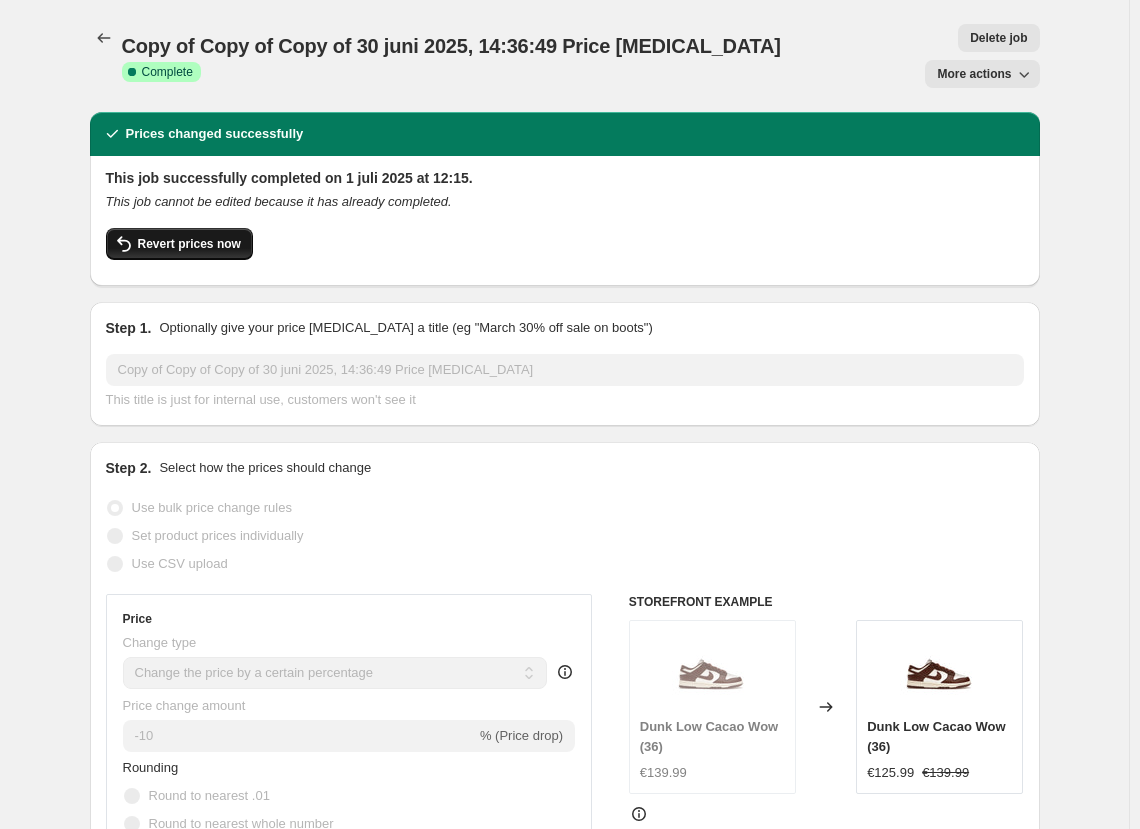 click on "Revert prices now" at bounding box center [179, 244] 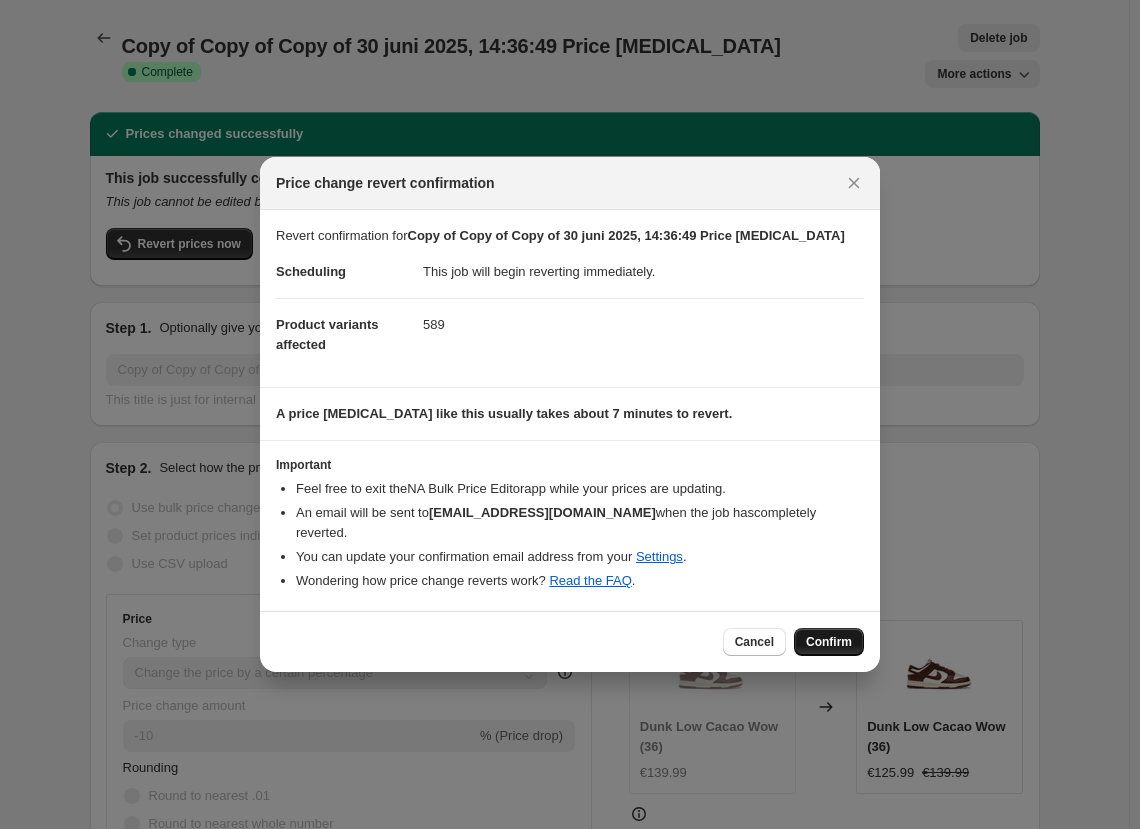 click on "Confirm" at bounding box center [829, 642] 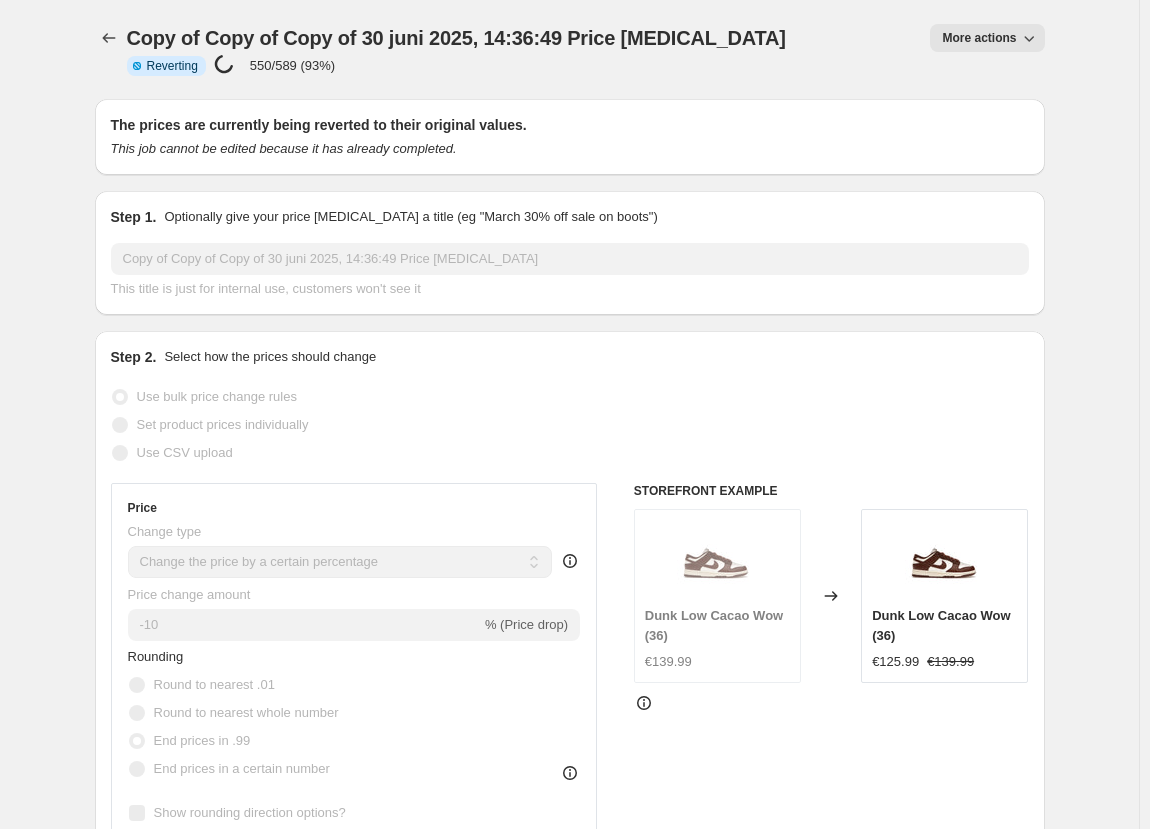 select on "percentage" 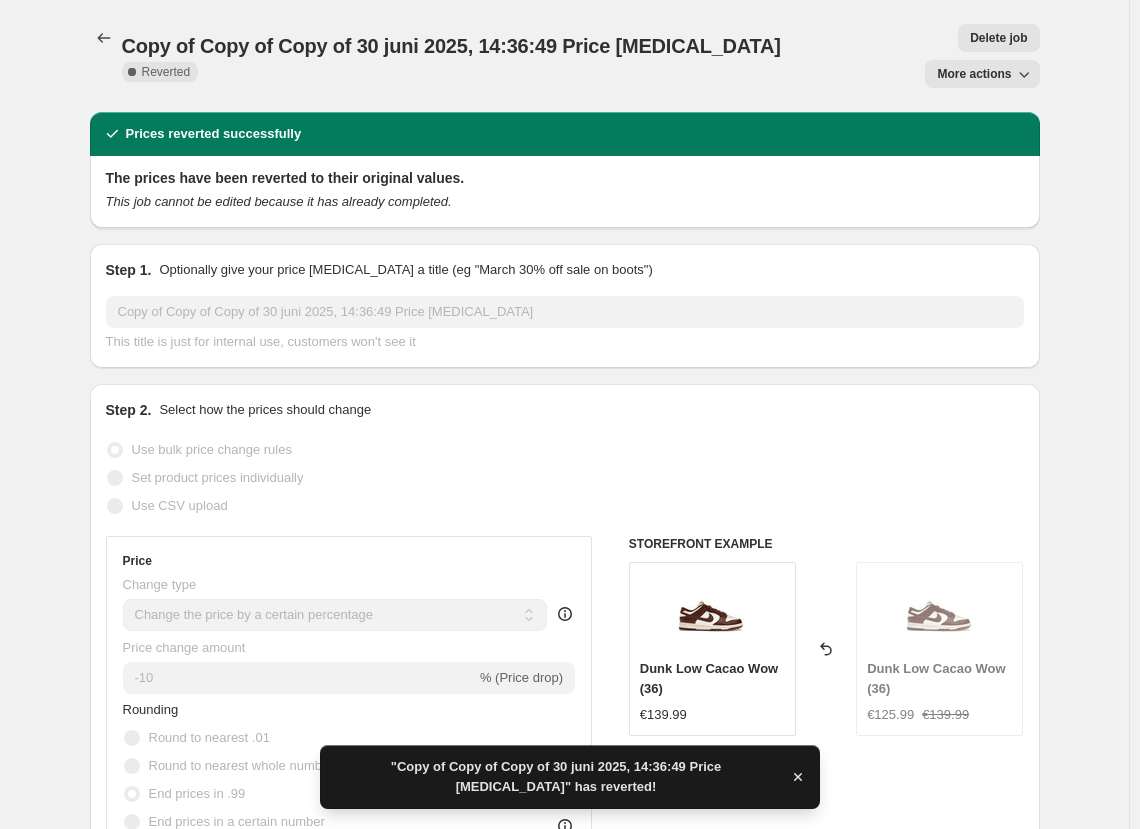 click on "More actions" at bounding box center (974, 74) 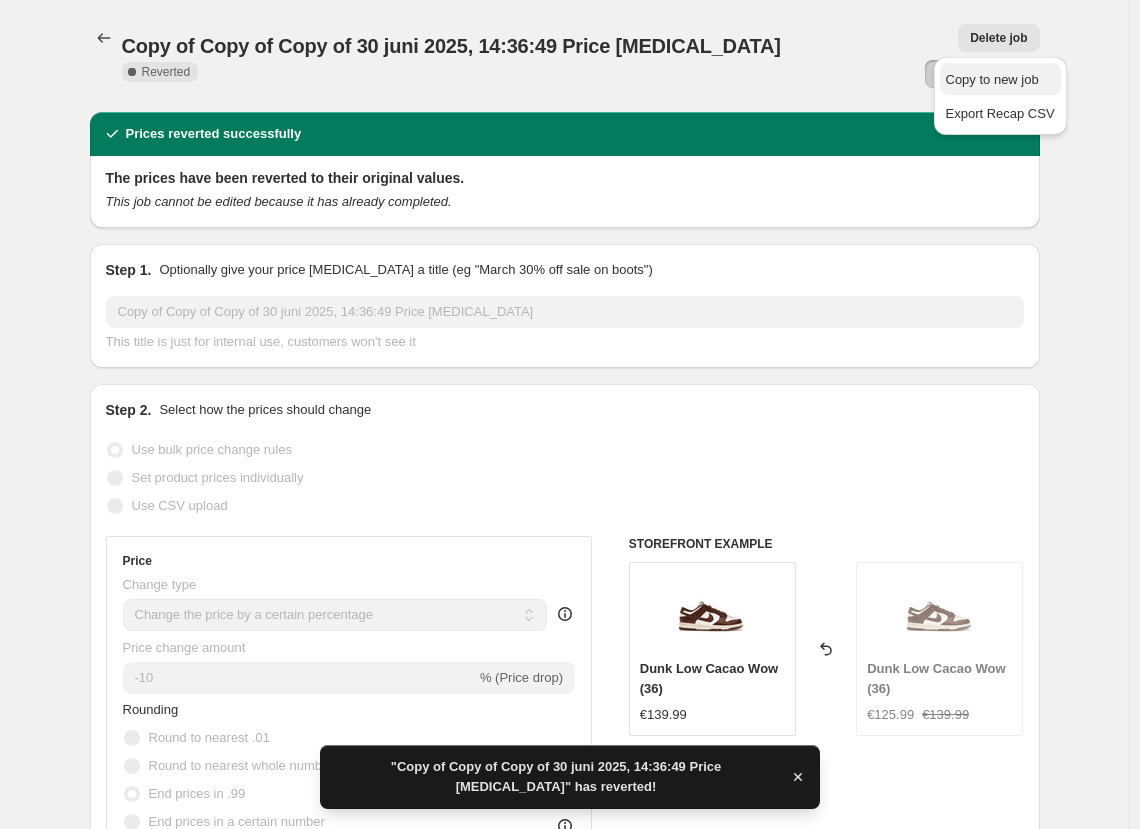 click on "Copy to new job" at bounding box center (992, 79) 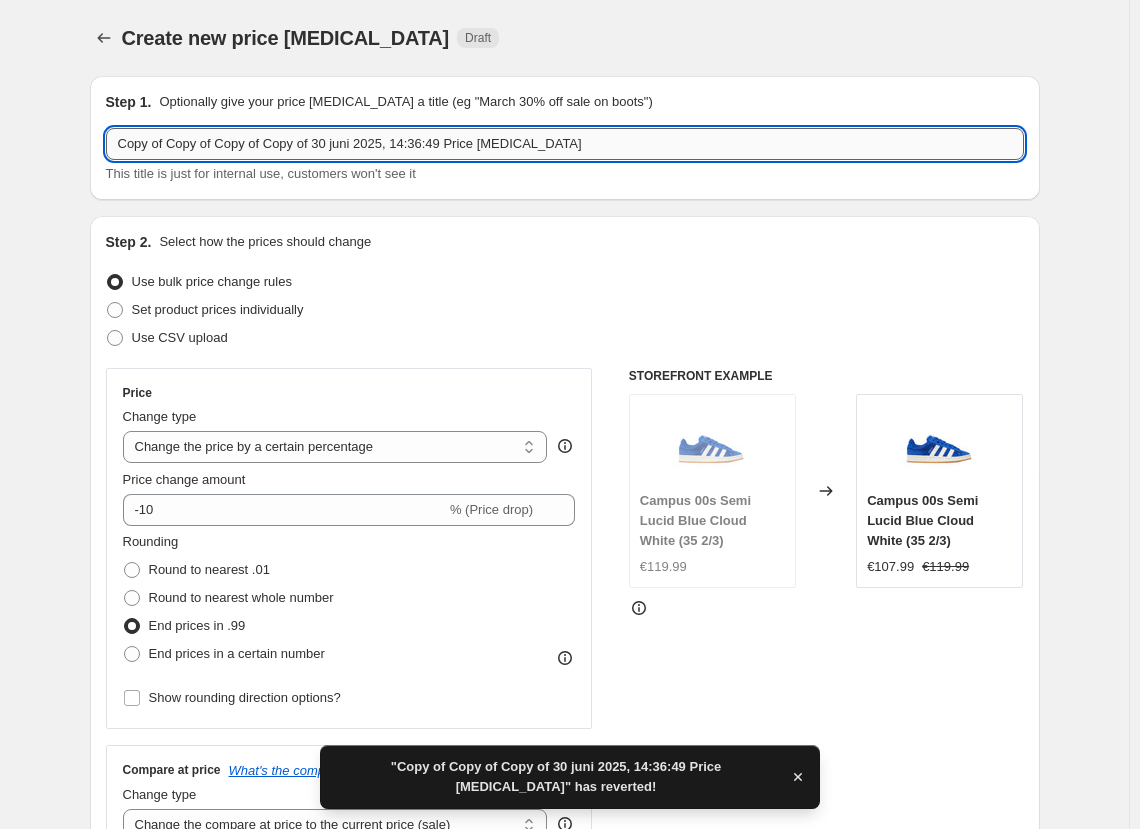 click on "Copy of Copy of Copy of Copy of 30 juni 2025, 14:36:49 Price [MEDICAL_DATA]" at bounding box center [565, 144] 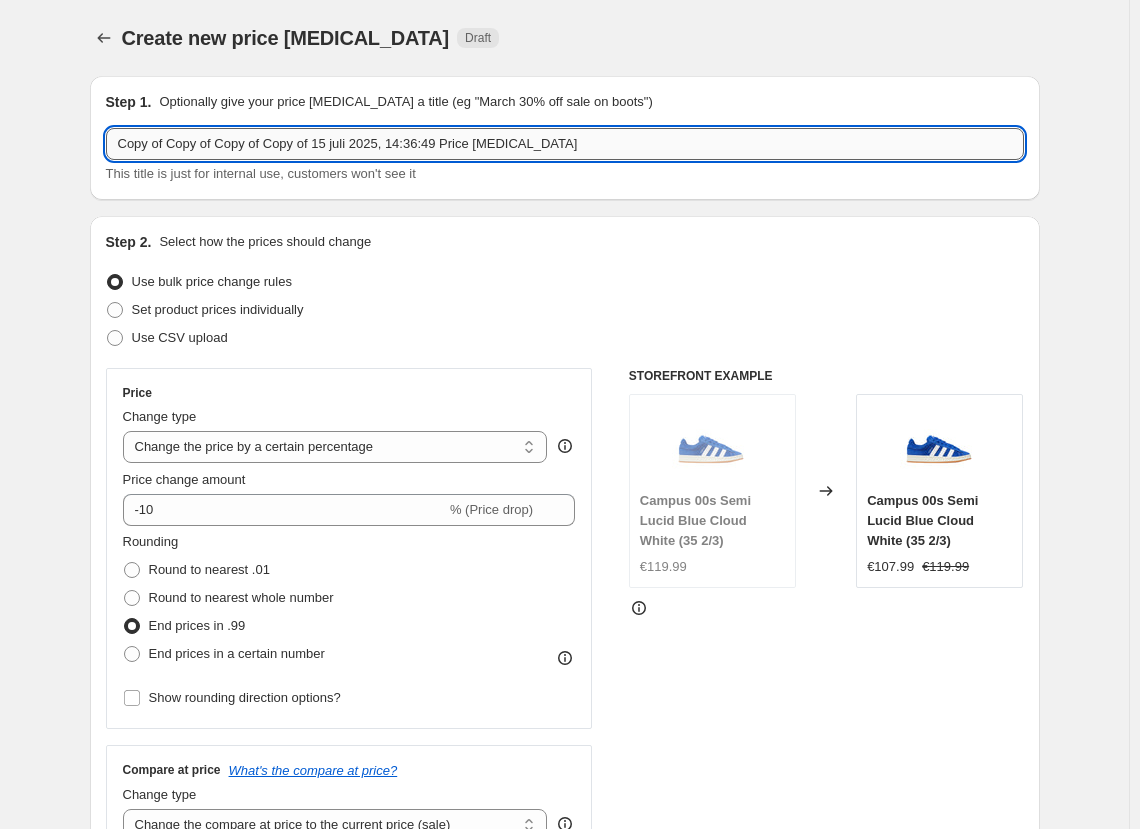 click on "Copy of Copy of Copy of Copy of 15 juli 2025, 14:36:49 Price [MEDICAL_DATA]" at bounding box center [565, 144] 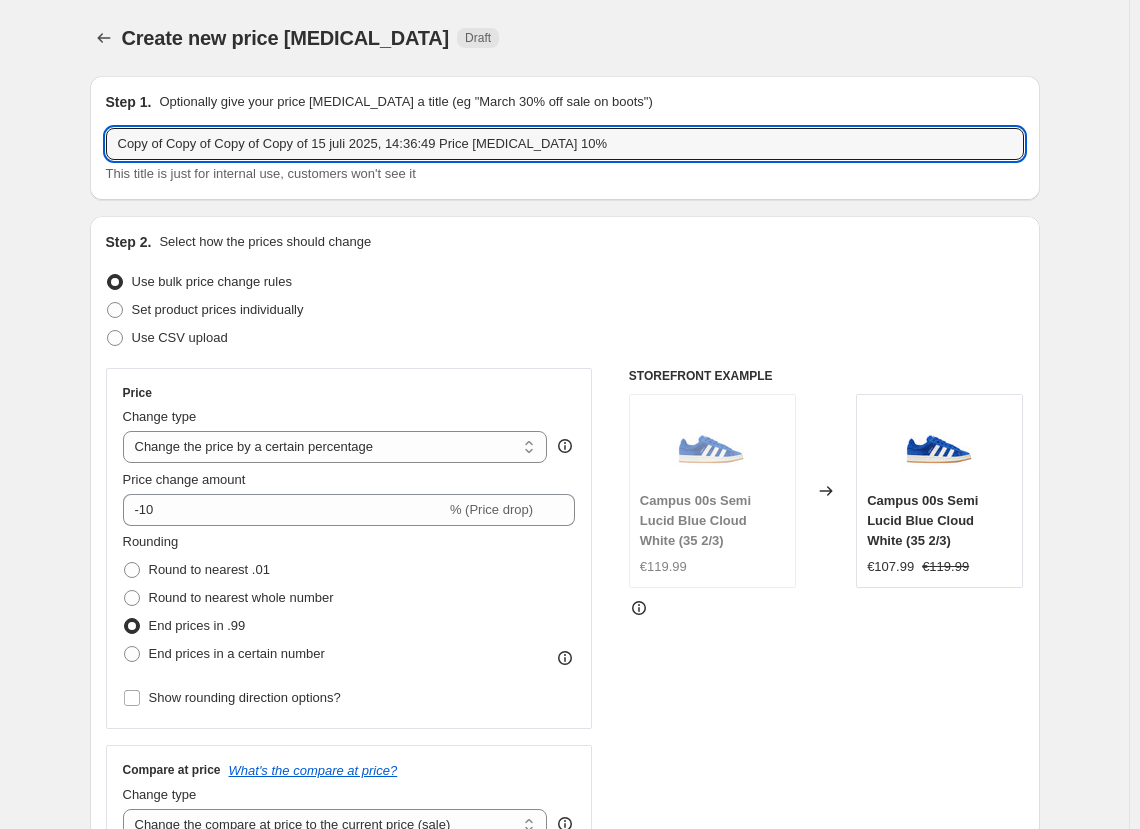 drag, startPoint x: 316, startPoint y: 144, endPoint x: -4, endPoint y: 162, distance: 320.50586 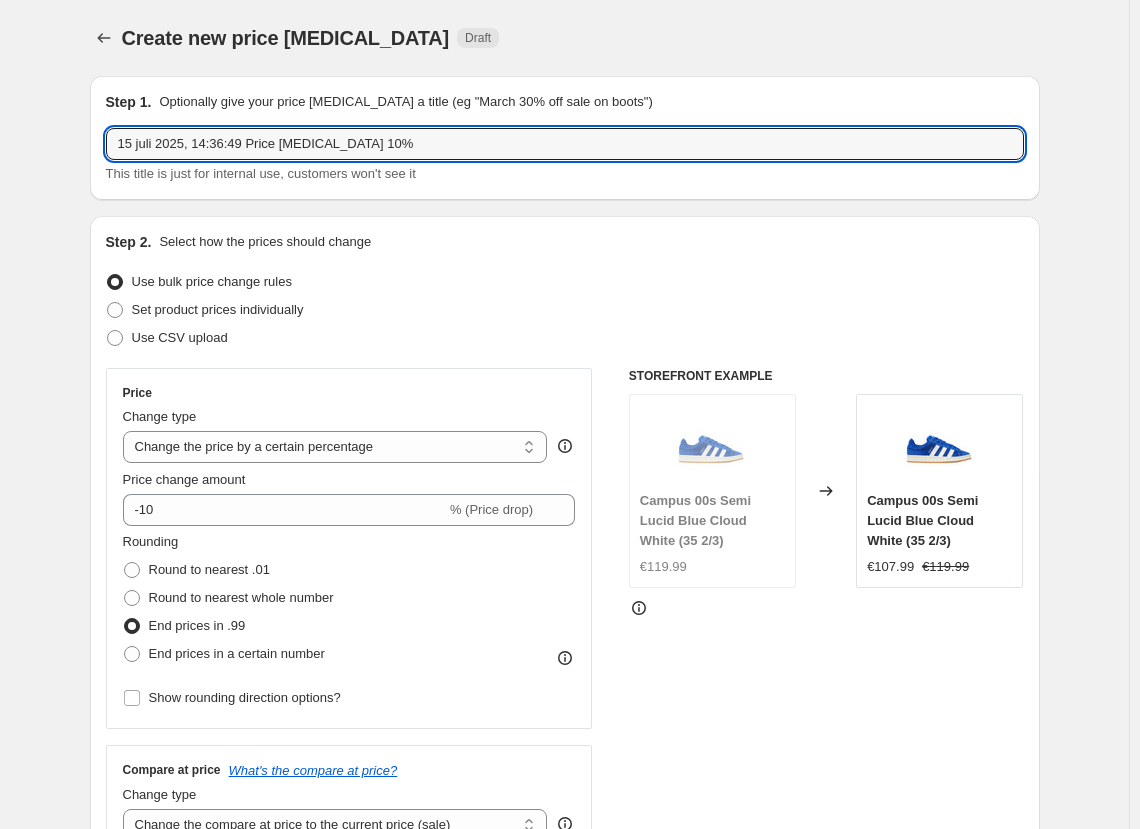 type on "15 juli 2025, 14:36:49 Price [MEDICAL_DATA] 10%" 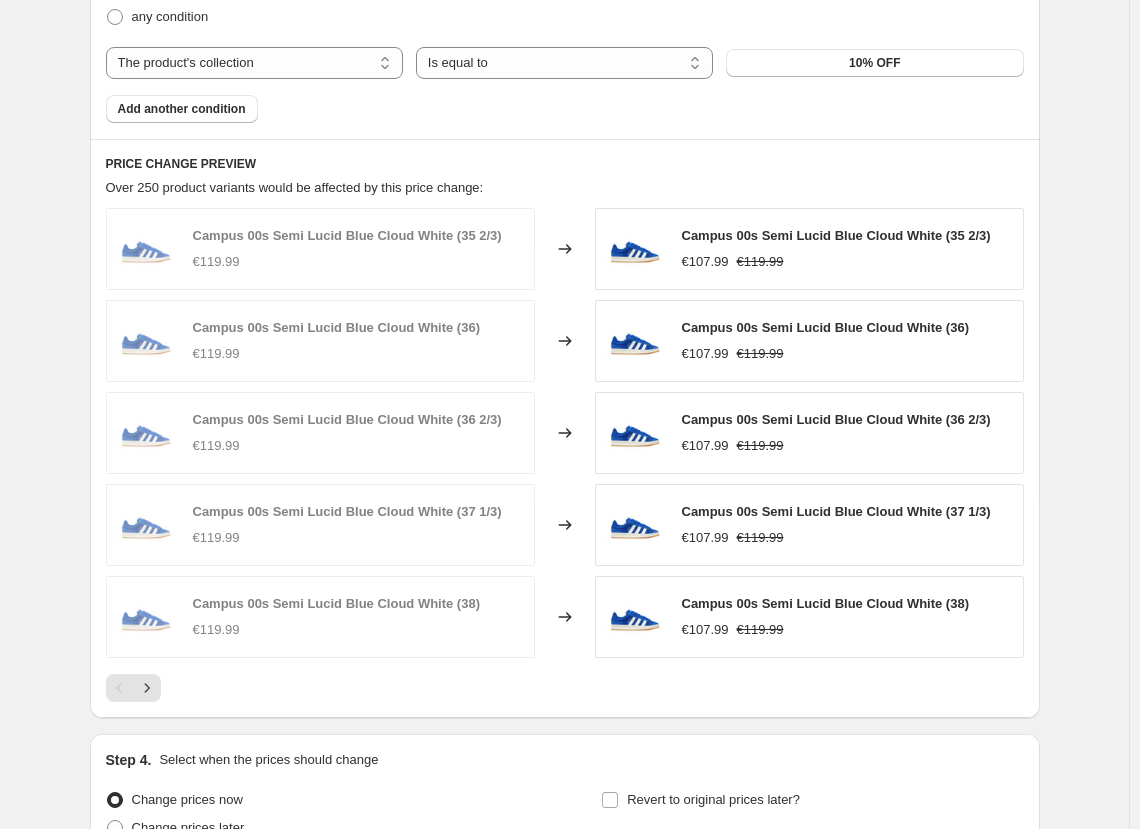 scroll, scrollTop: 1396, scrollLeft: 0, axis: vertical 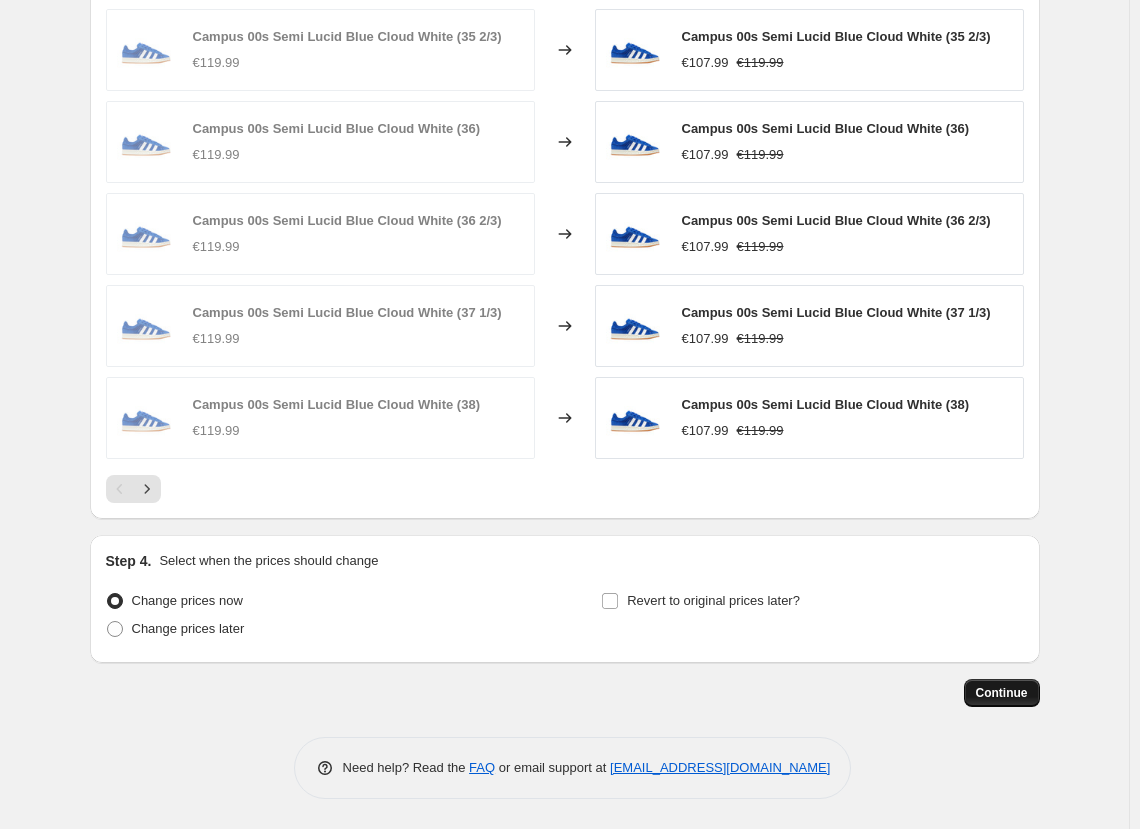 click on "Continue" at bounding box center [1002, 693] 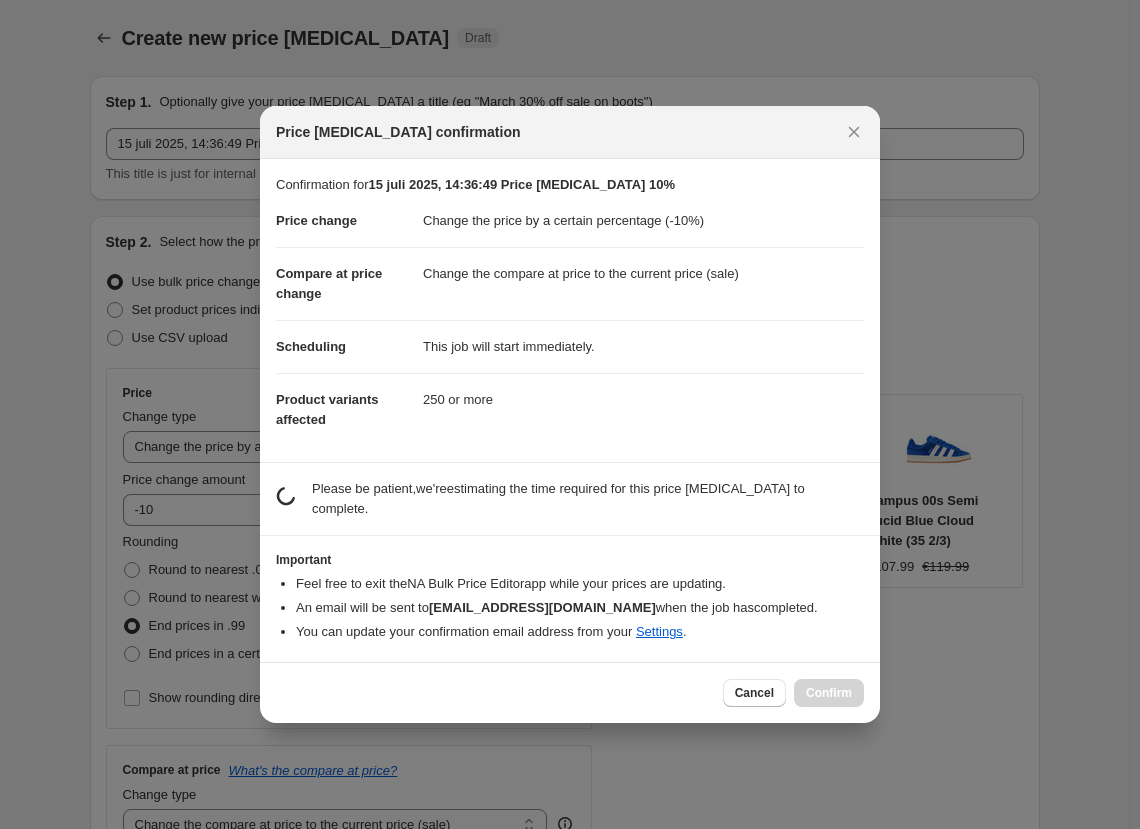scroll, scrollTop: 0, scrollLeft: 0, axis: both 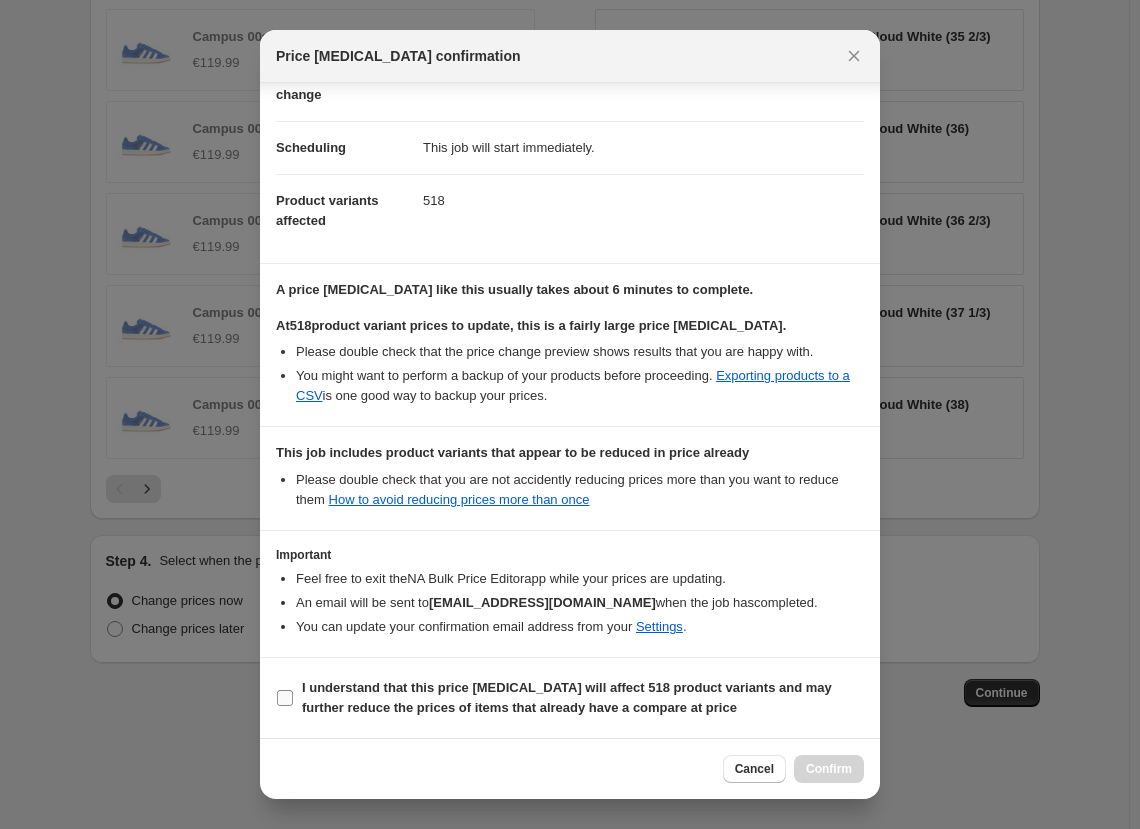 click on "I understand that this price [MEDICAL_DATA] will affect 518 product variants and may further reduce the prices of items that already have a compare at price" at bounding box center (285, 698) 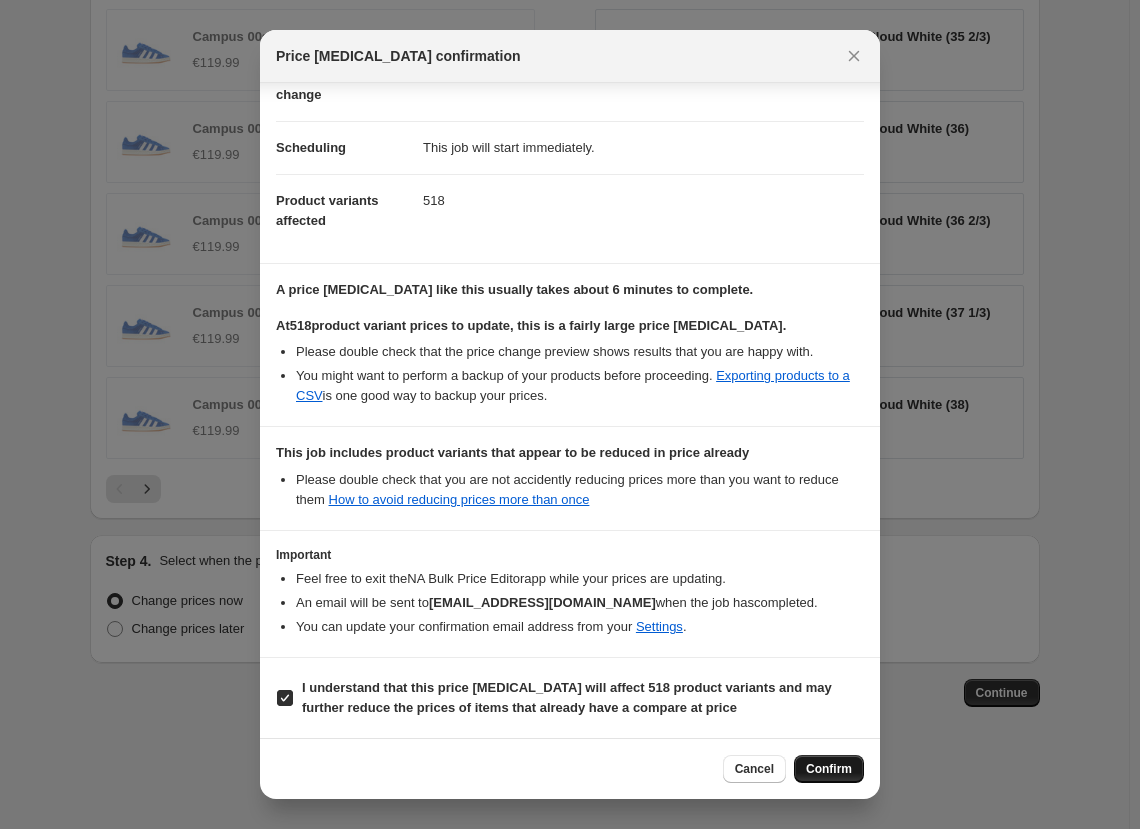 click on "Confirm" at bounding box center (829, 769) 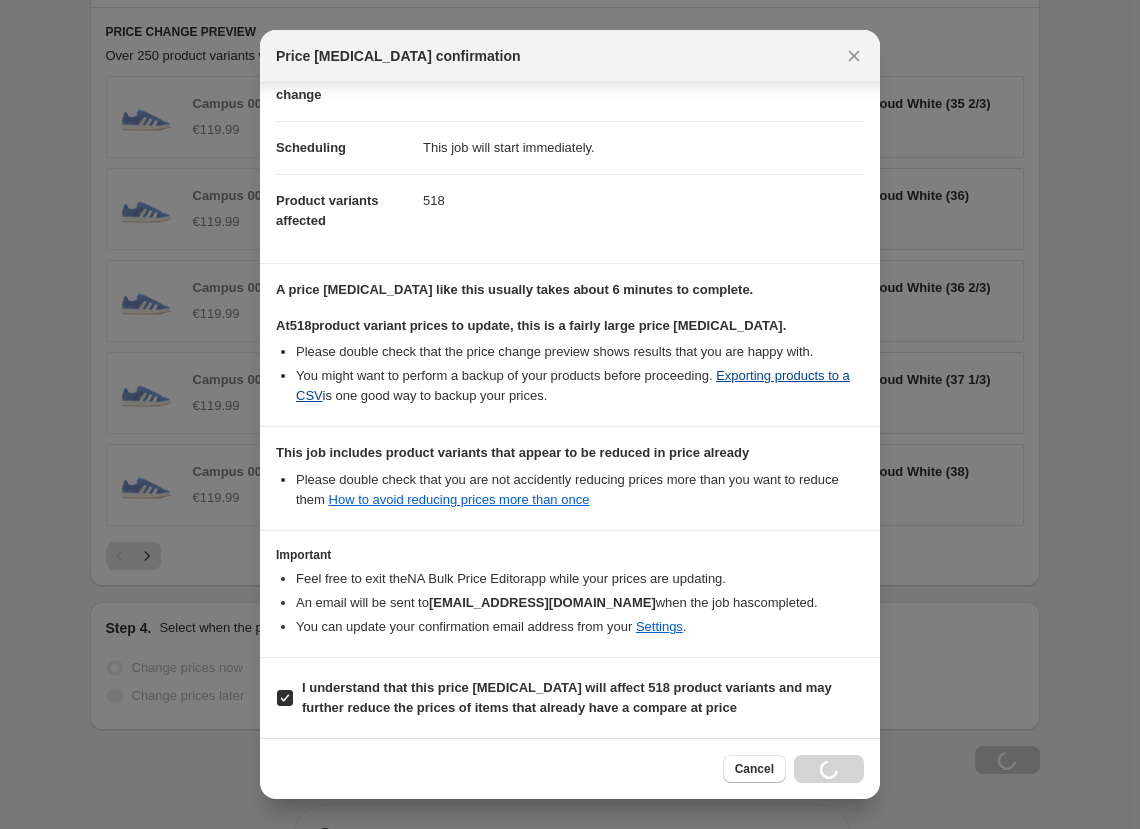 scroll, scrollTop: 1464, scrollLeft: 0, axis: vertical 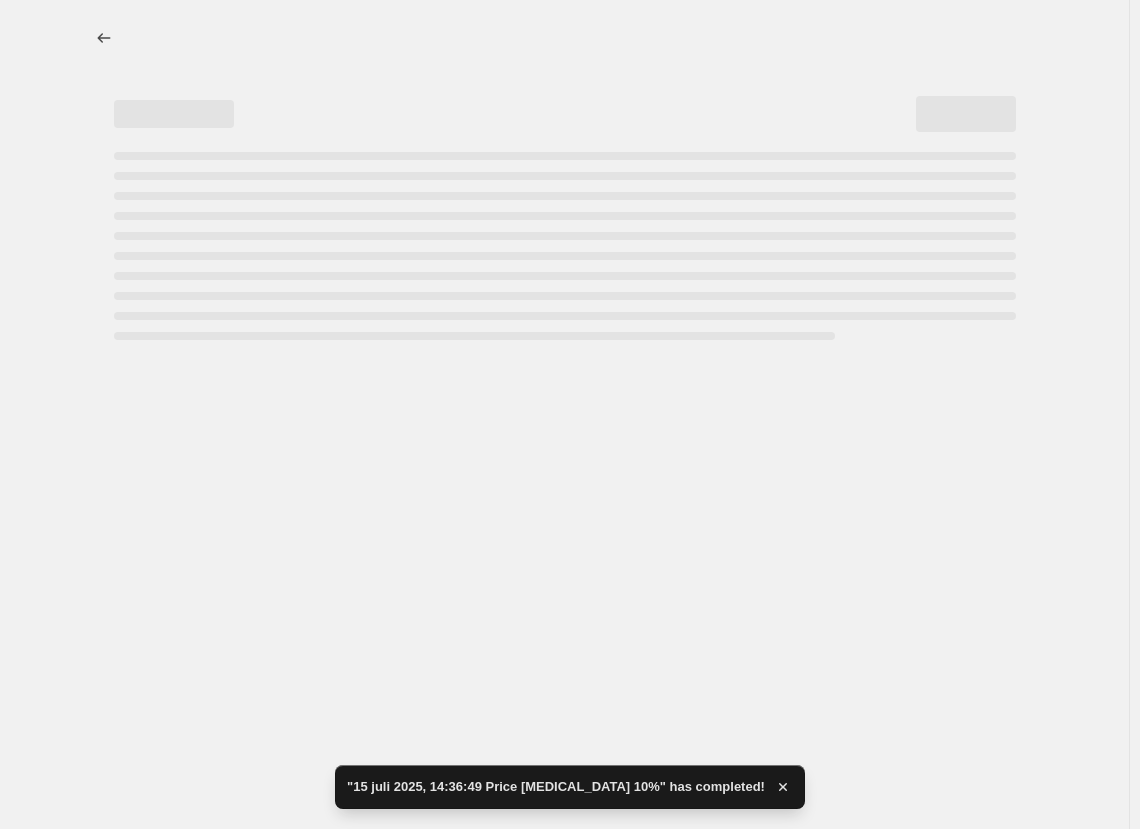 select on "percentage" 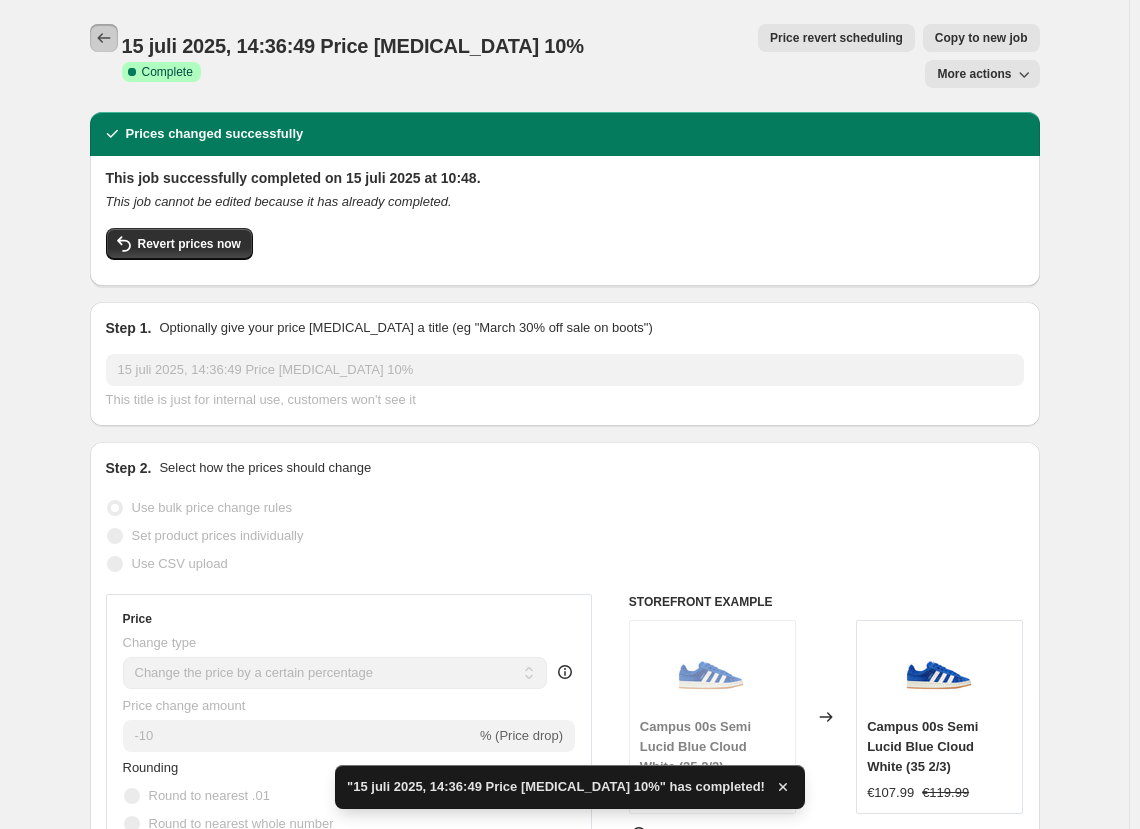 click 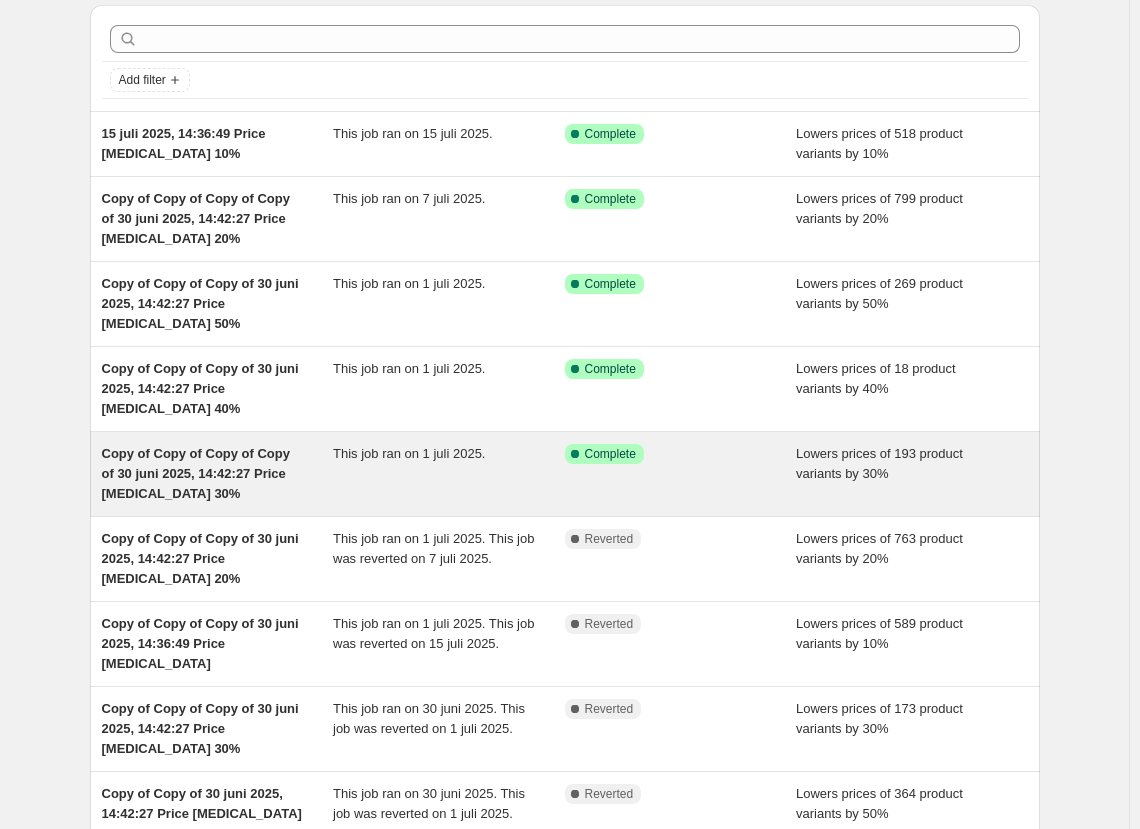 scroll, scrollTop: 0, scrollLeft: 0, axis: both 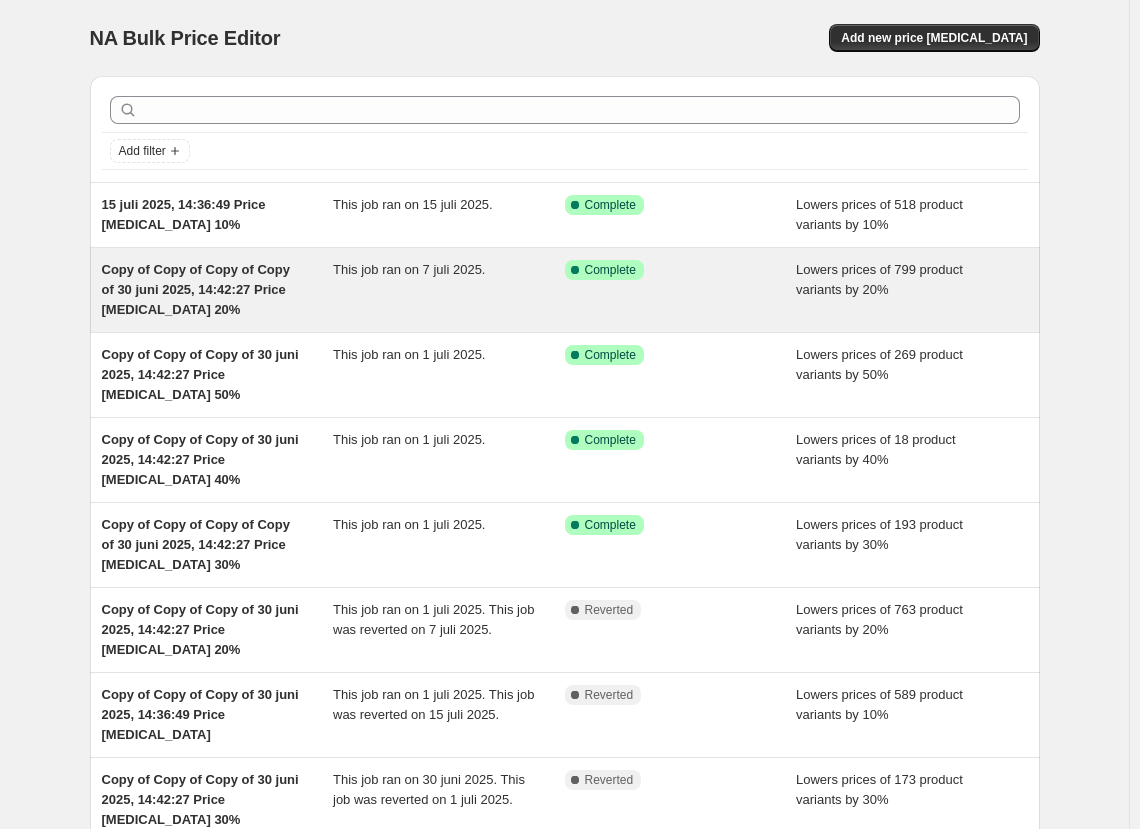 click on "This job ran on 7 juli 2025." at bounding box center [449, 290] 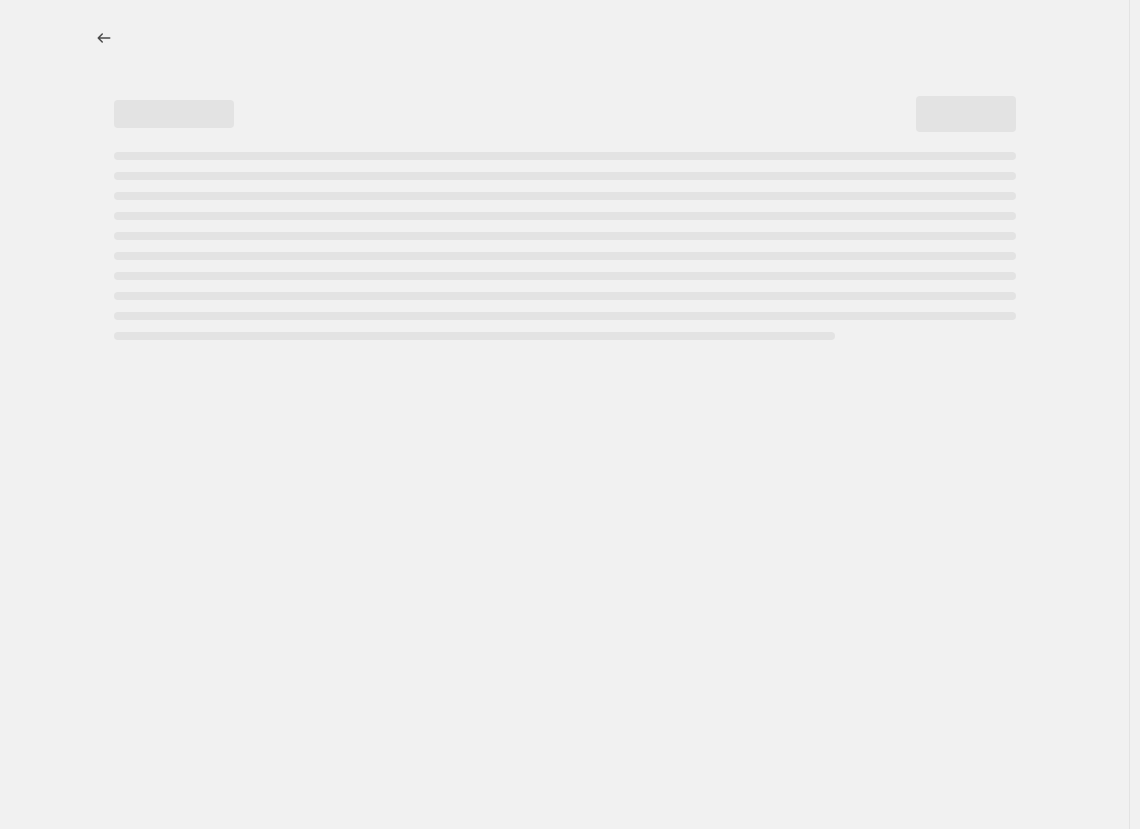 select on "percentage" 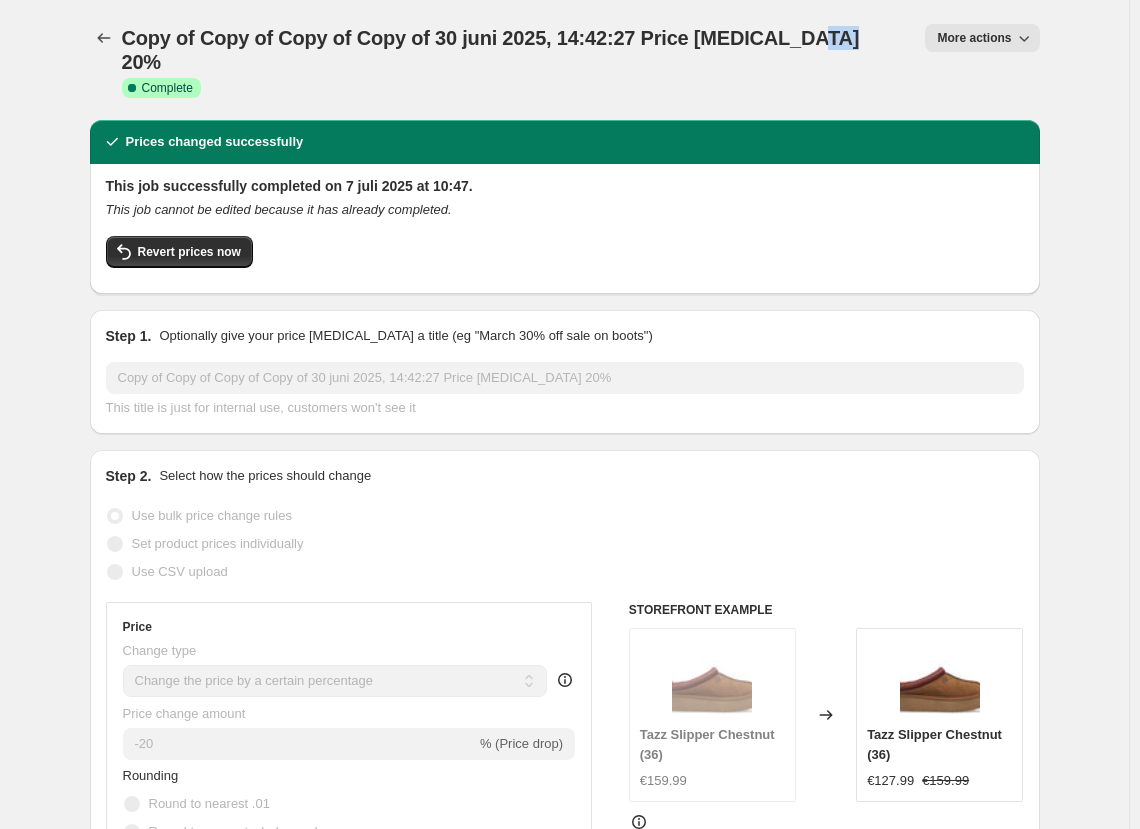 drag, startPoint x: 799, startPoint y: 38, endPoint x: 844, endPoint y: 35, distance: 45.099888 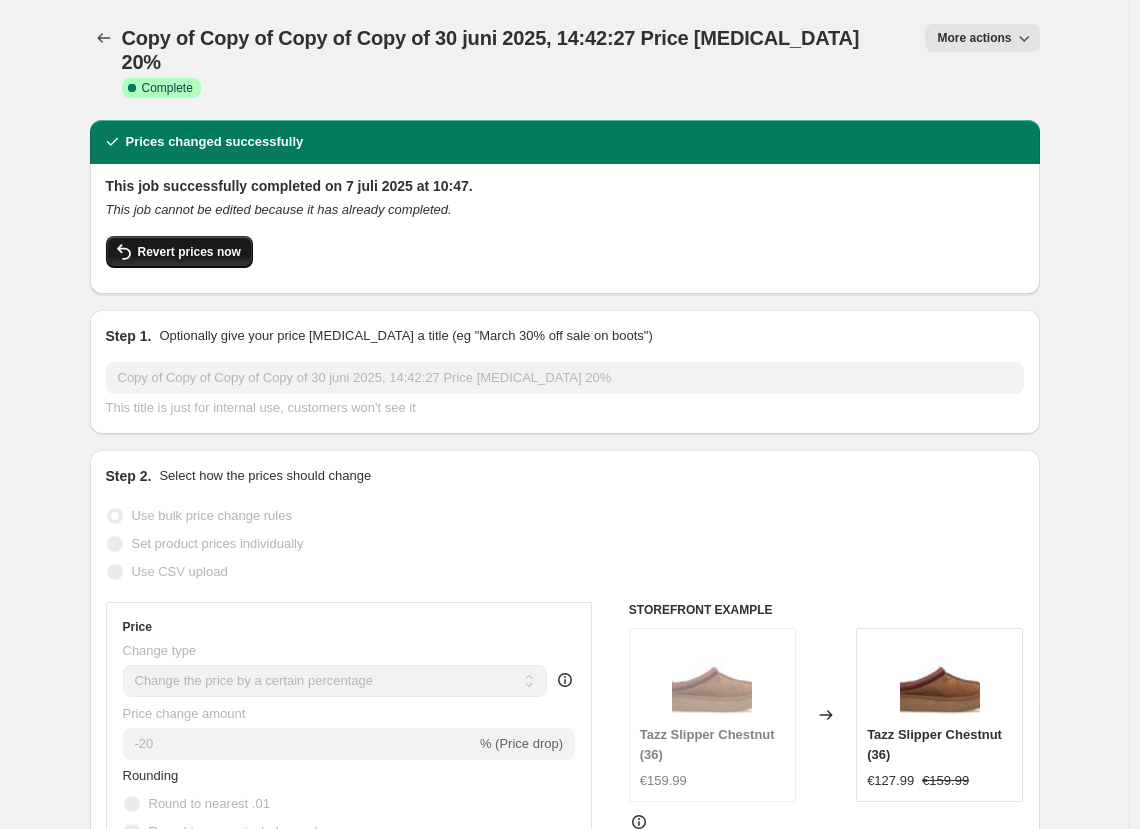 click on "Revert prices now" at bounding box center (189, 252) 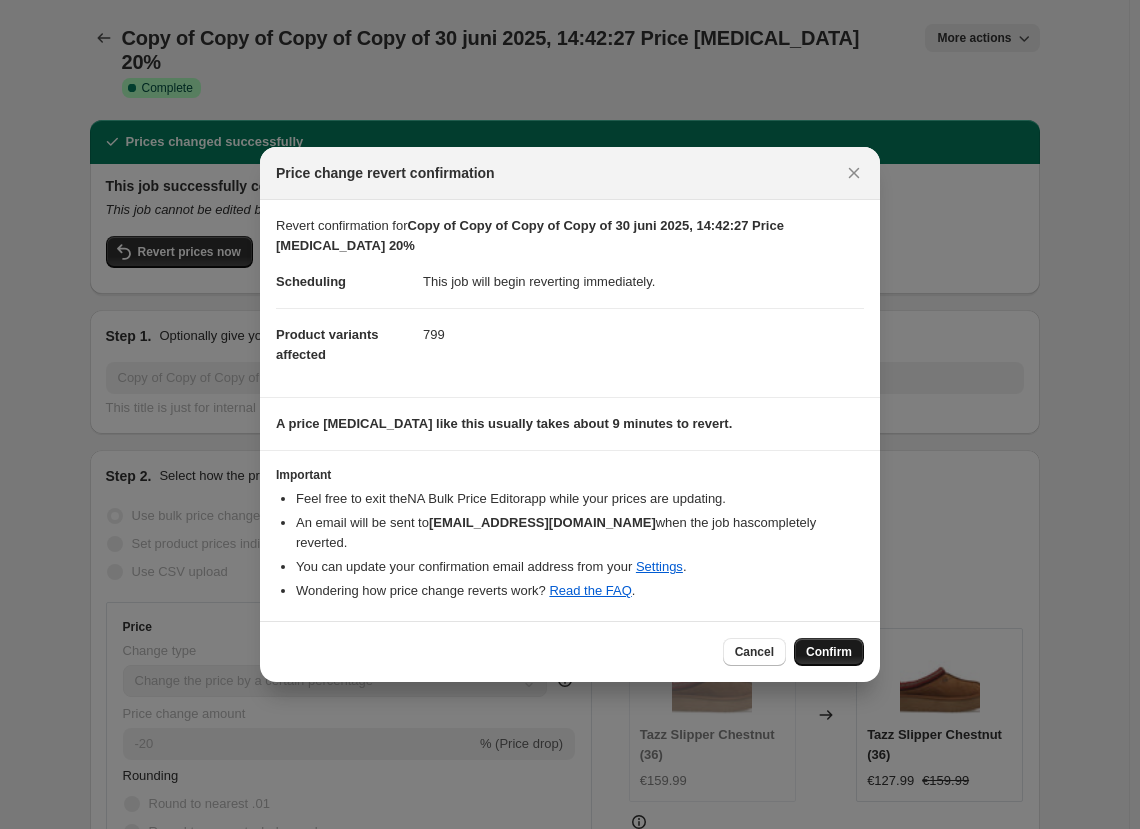 click on "Confirm" at bounding box center (829, 652) 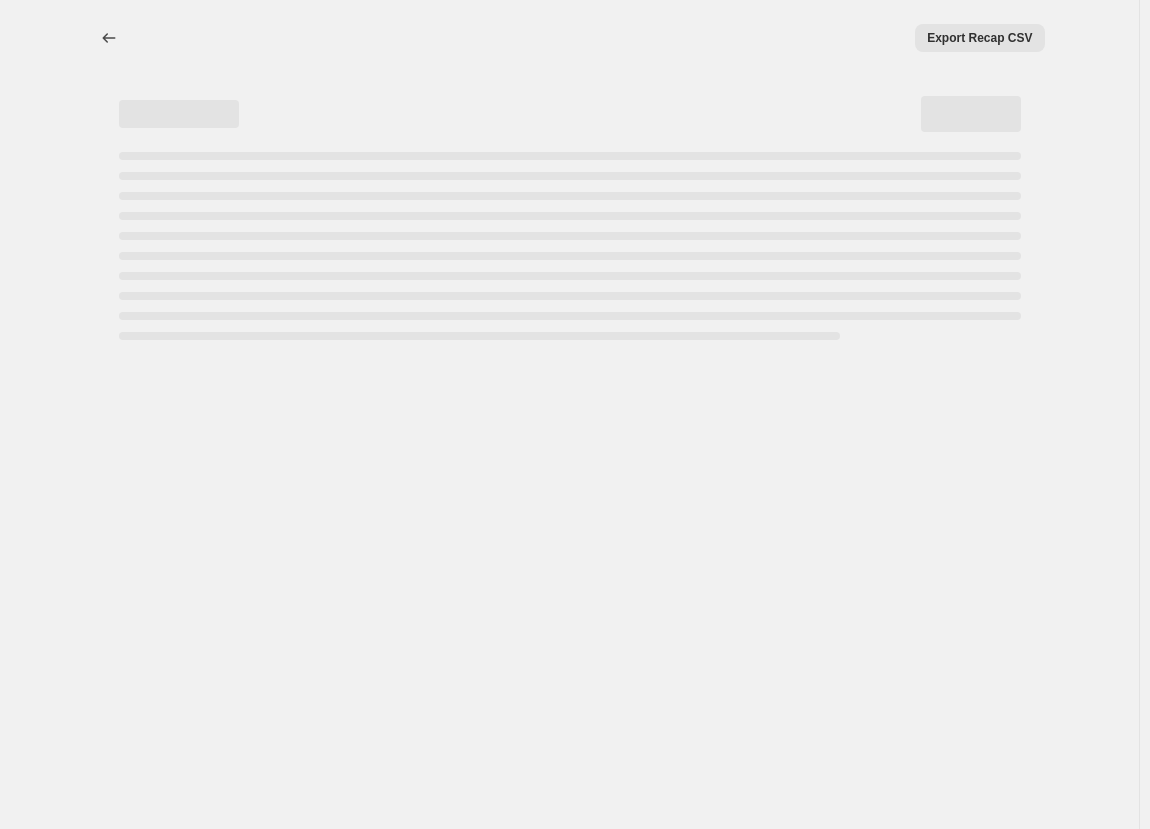 select on "percentage" 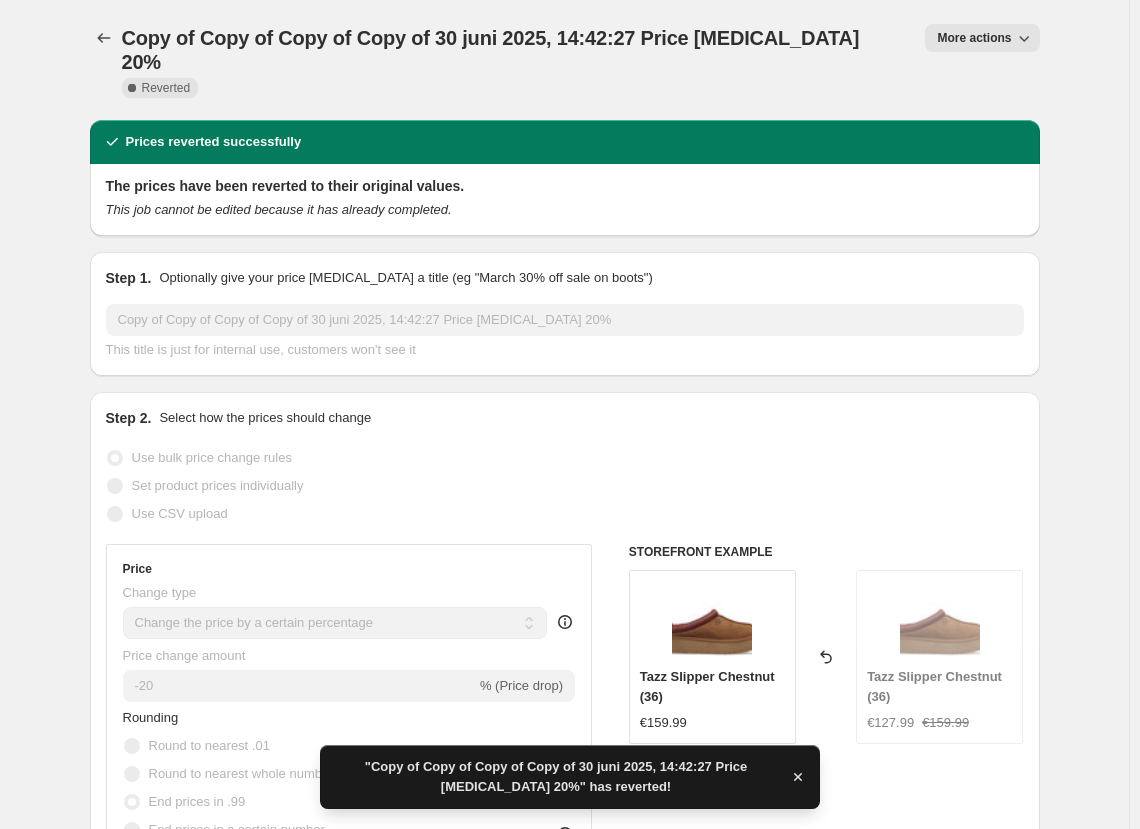 click 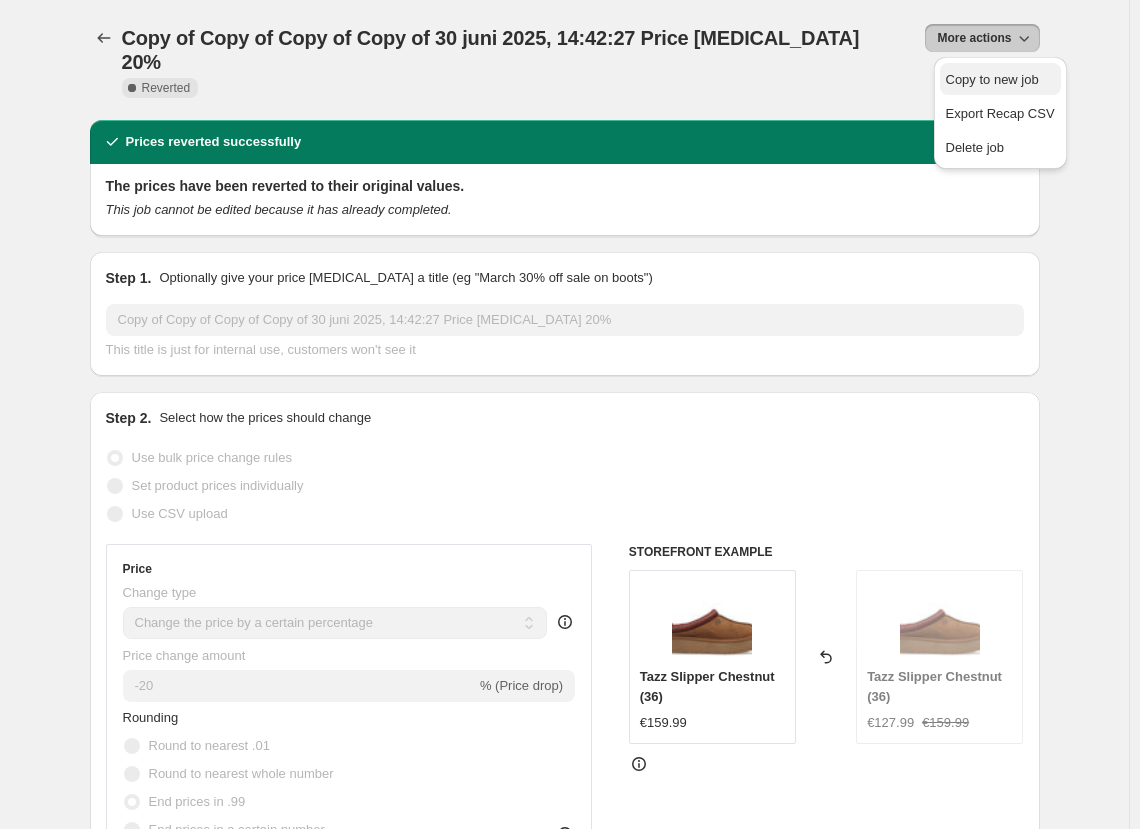 click on "Copy to new job" at bounding box center (992, 79) 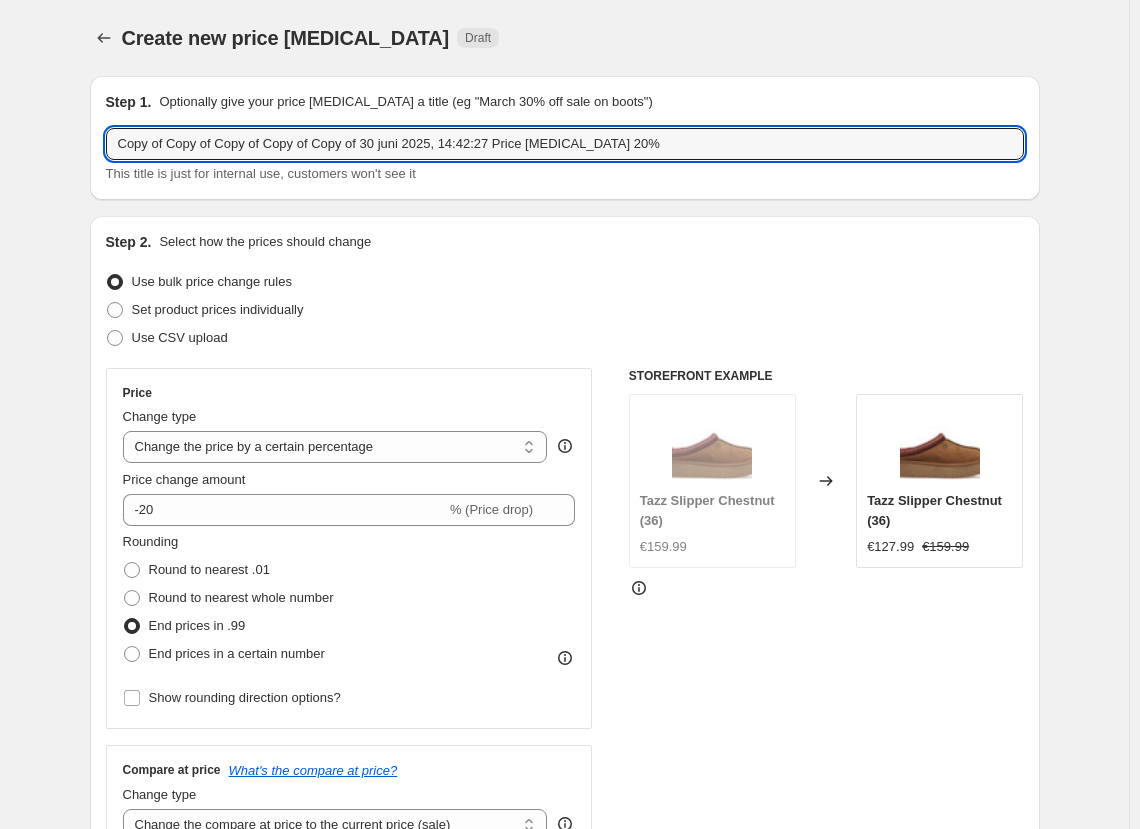drag, startPoint x: 363, startPoint y: 141, endPoint x: 63, endPoint y: 132, distance: 300.13498 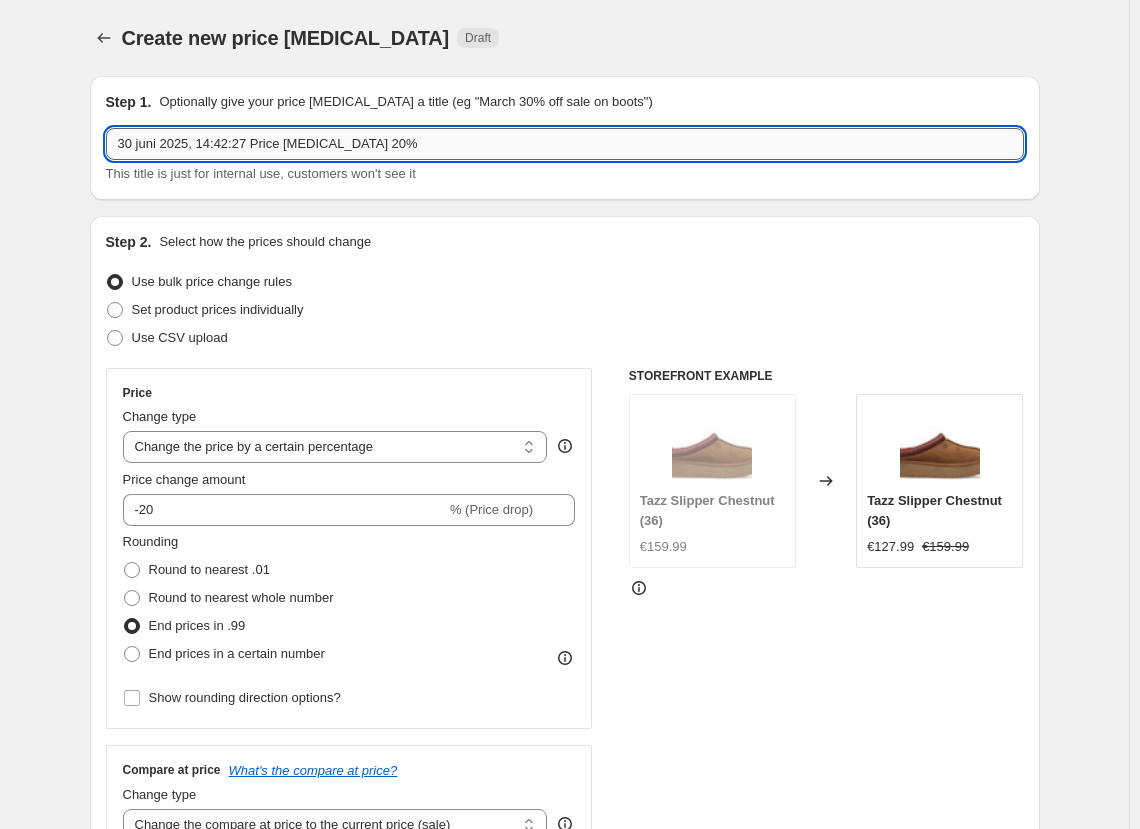 click on "30 juni 2025, 14:42:27 Price [MEDICAL_DATA] 20%" at bounding box center (565, 144) 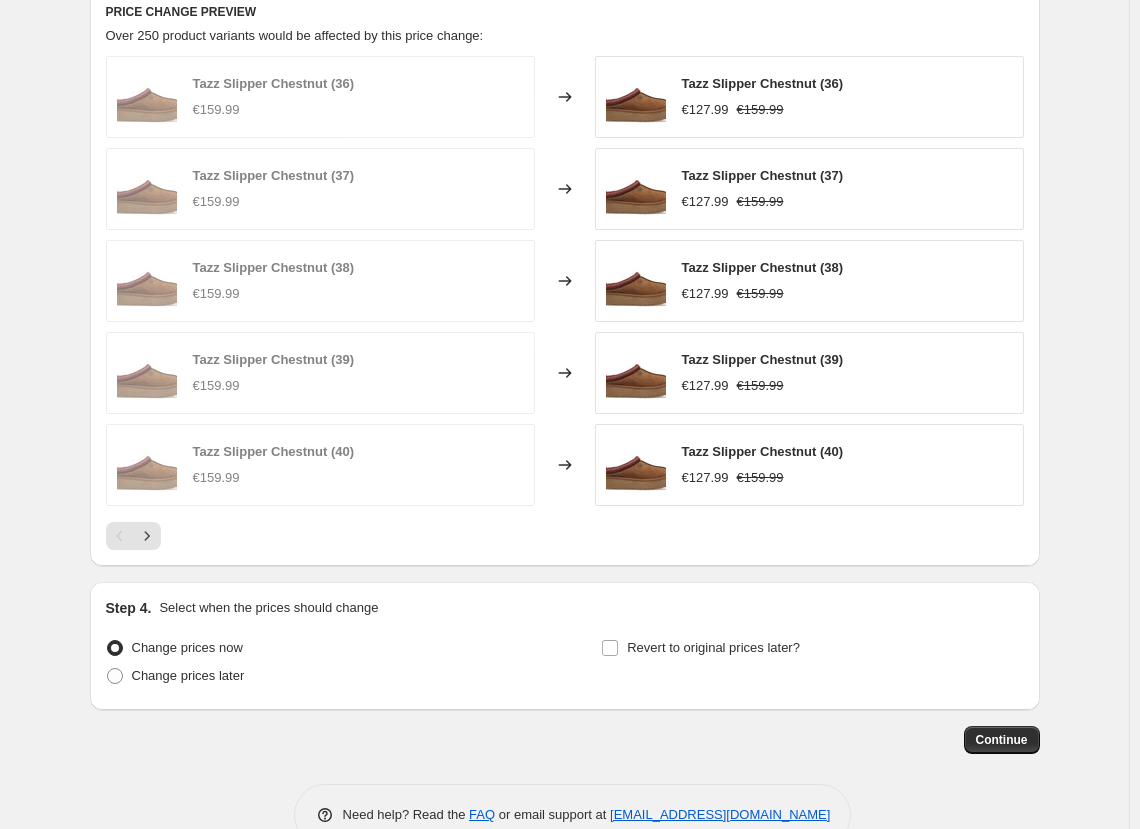 scroll, scrollTop: 1396, scrollLeft: 0, axis: vertical 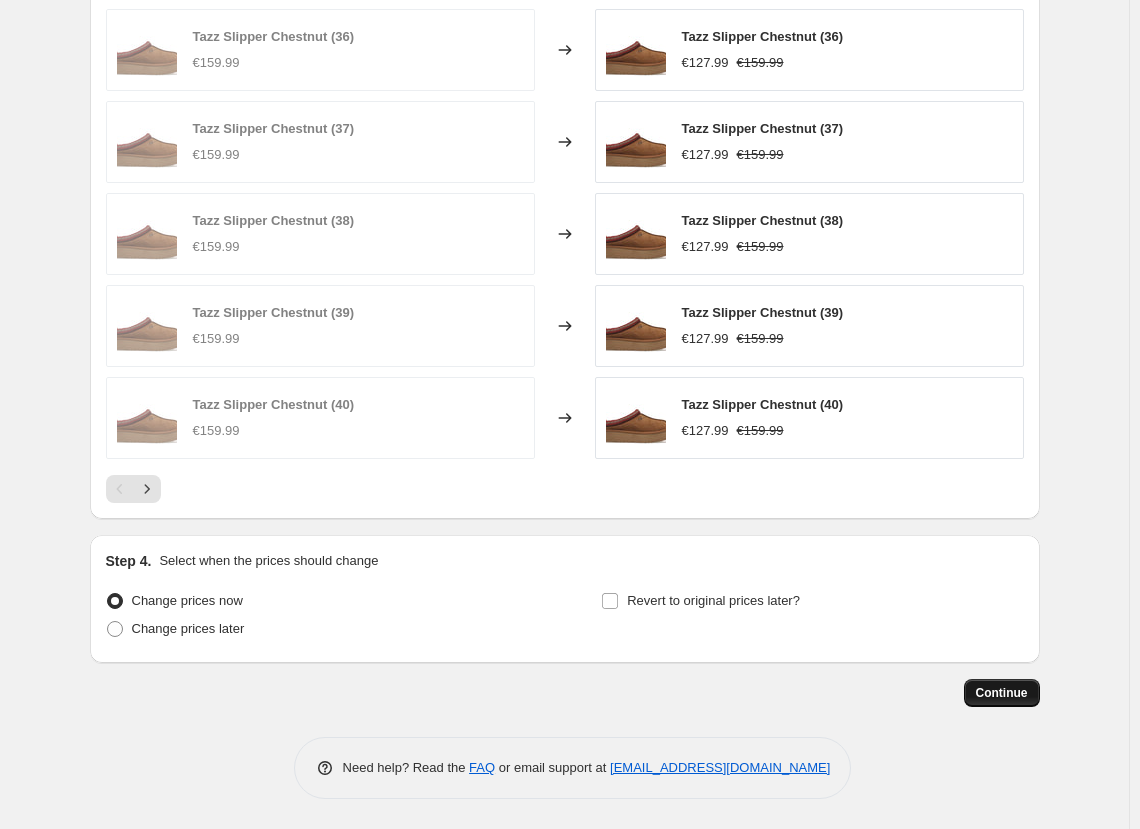 type on "15 juli 2025, 14:42:27 Price [MEDICAL_DATA] 20%" 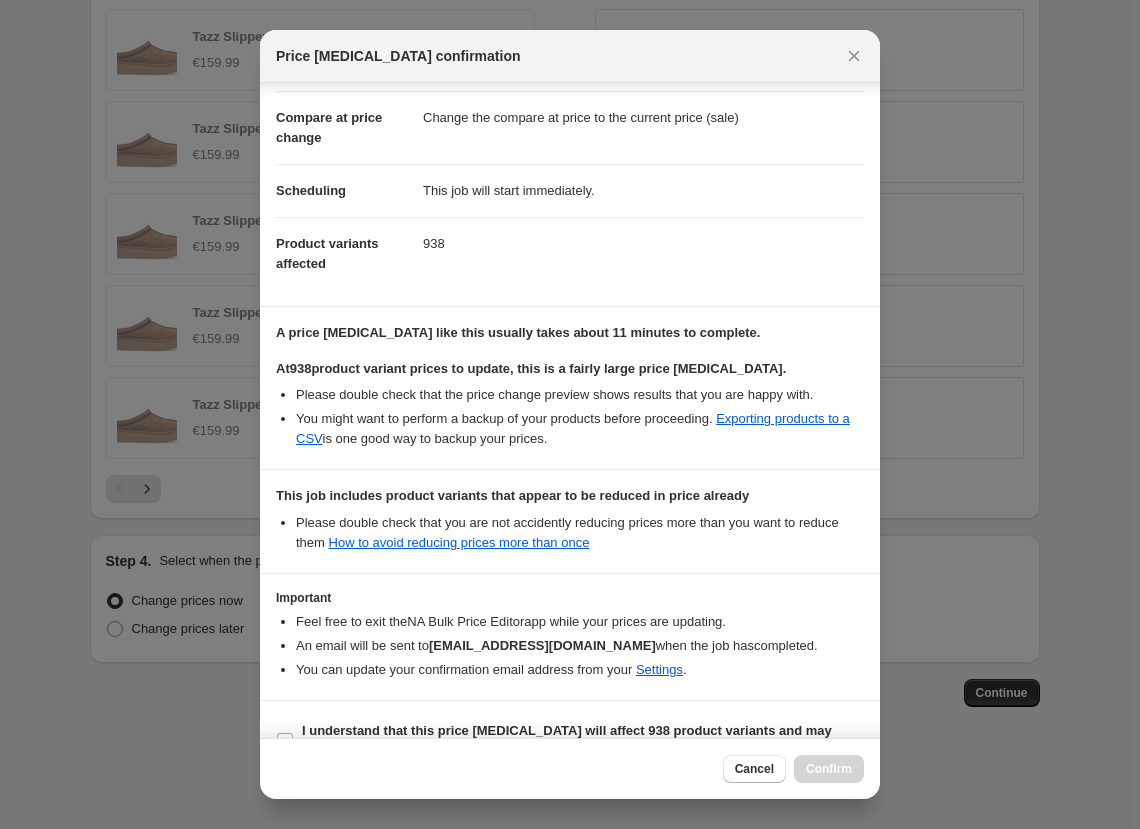 scroll, scrollTop: 123, scrollLeft: 0, axis: vertical 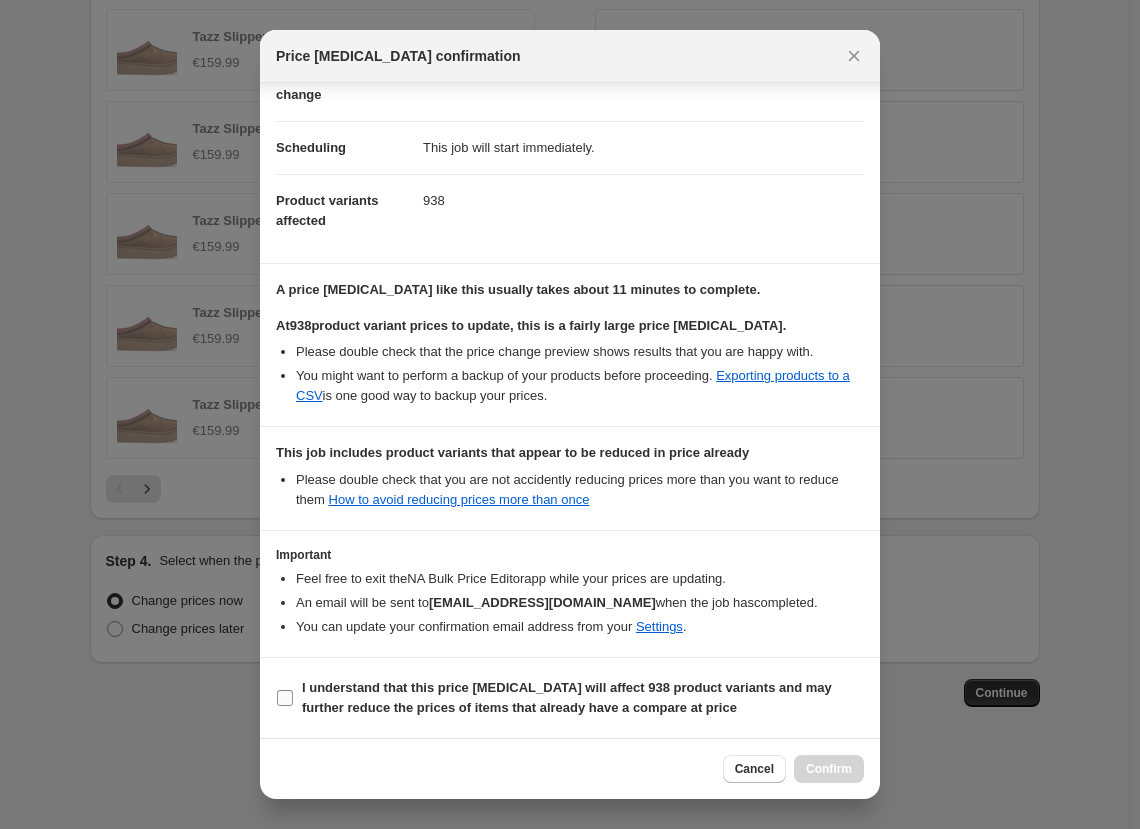 click at bounding box center [285, 698] 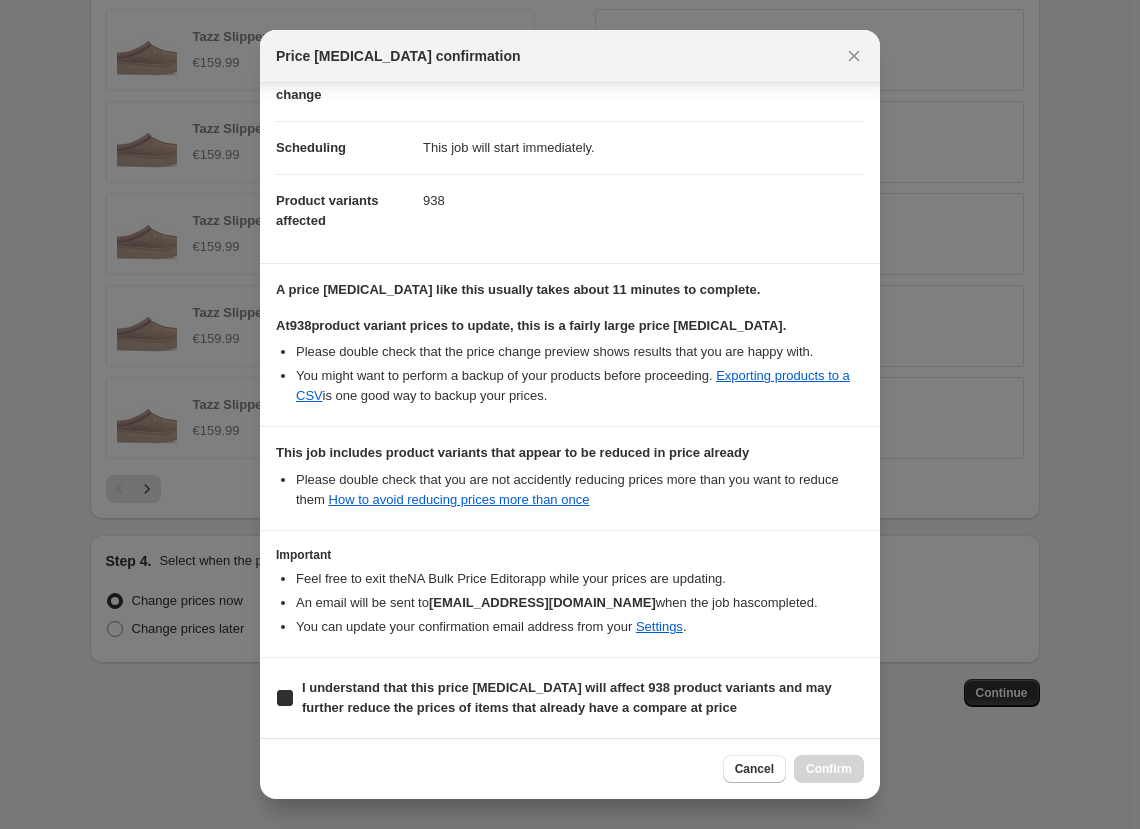 checkbox on "true" 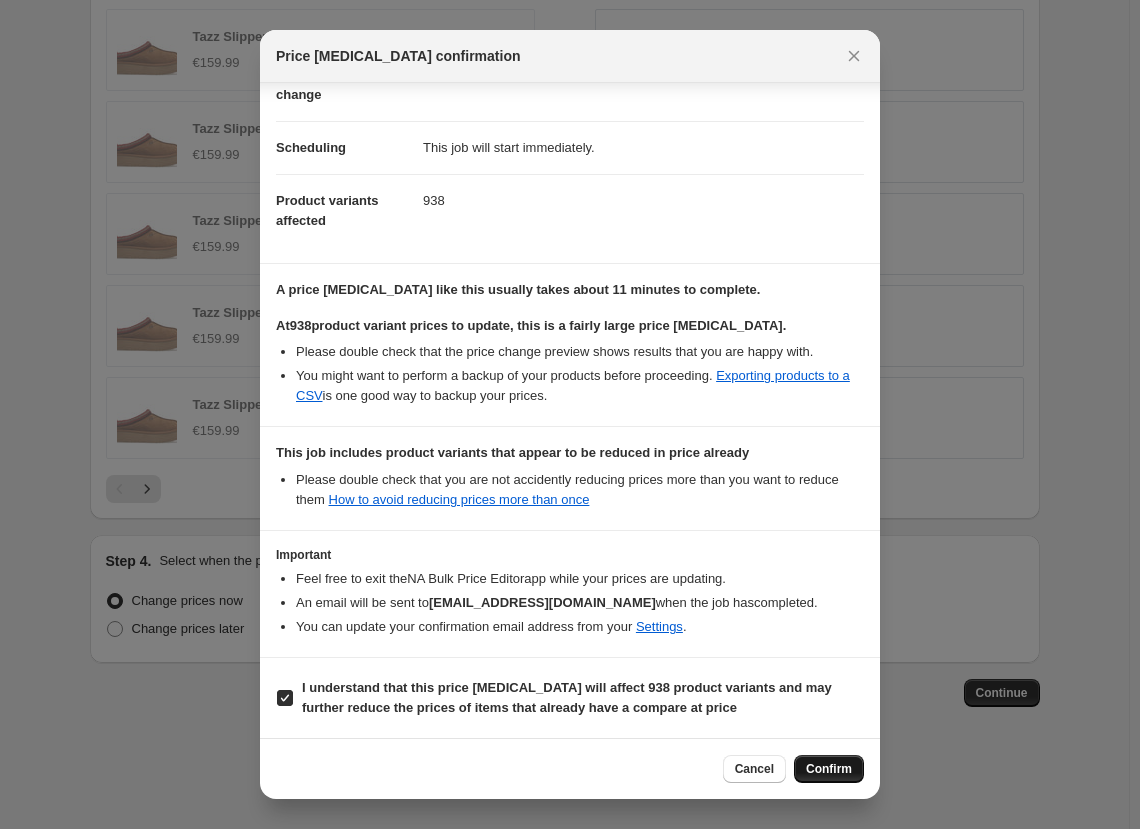 click on "Confirm" at bounding box center (829, 769) 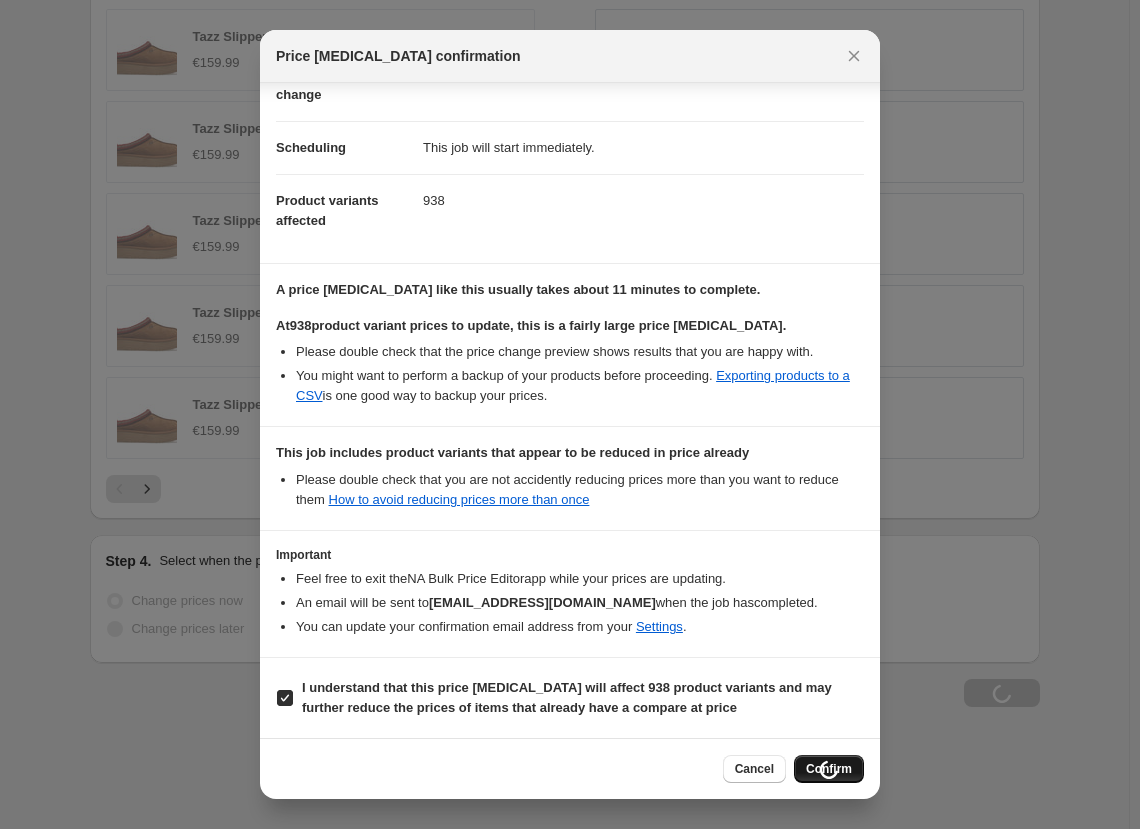 scroll, scrollTop: 1464, scrollLeft: 0, axis: vertical 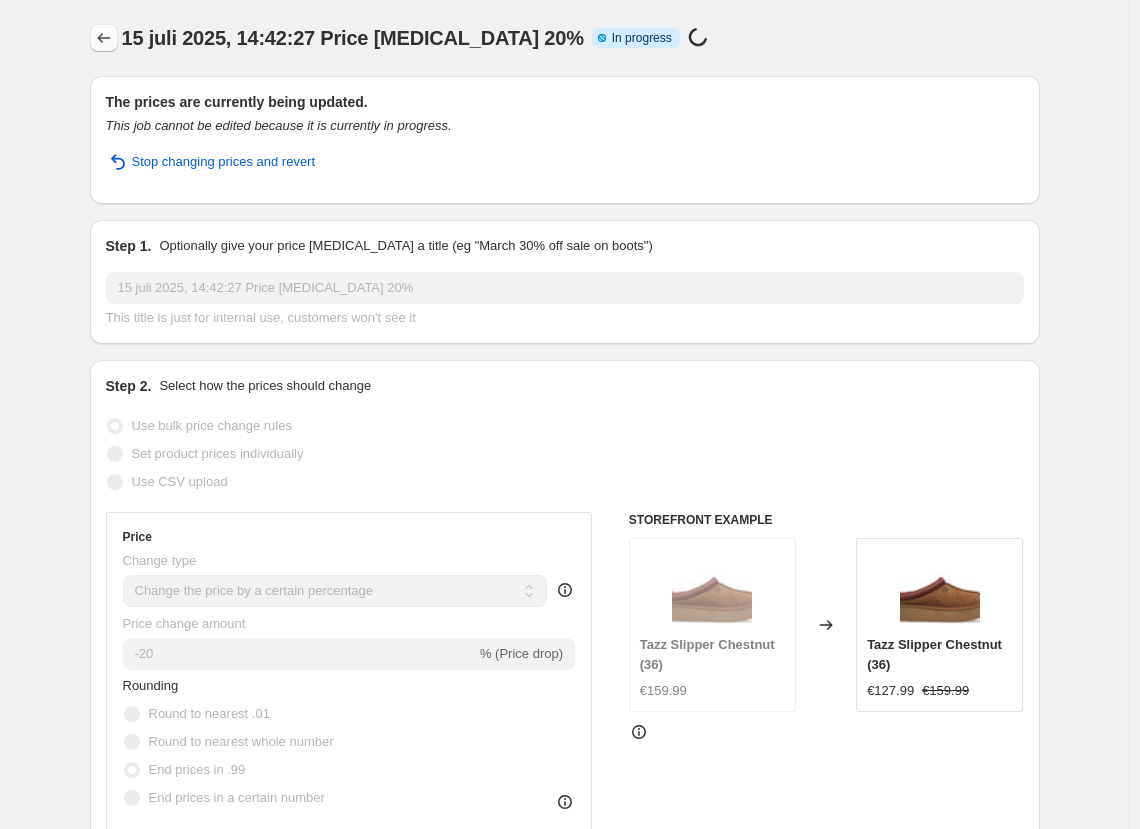click 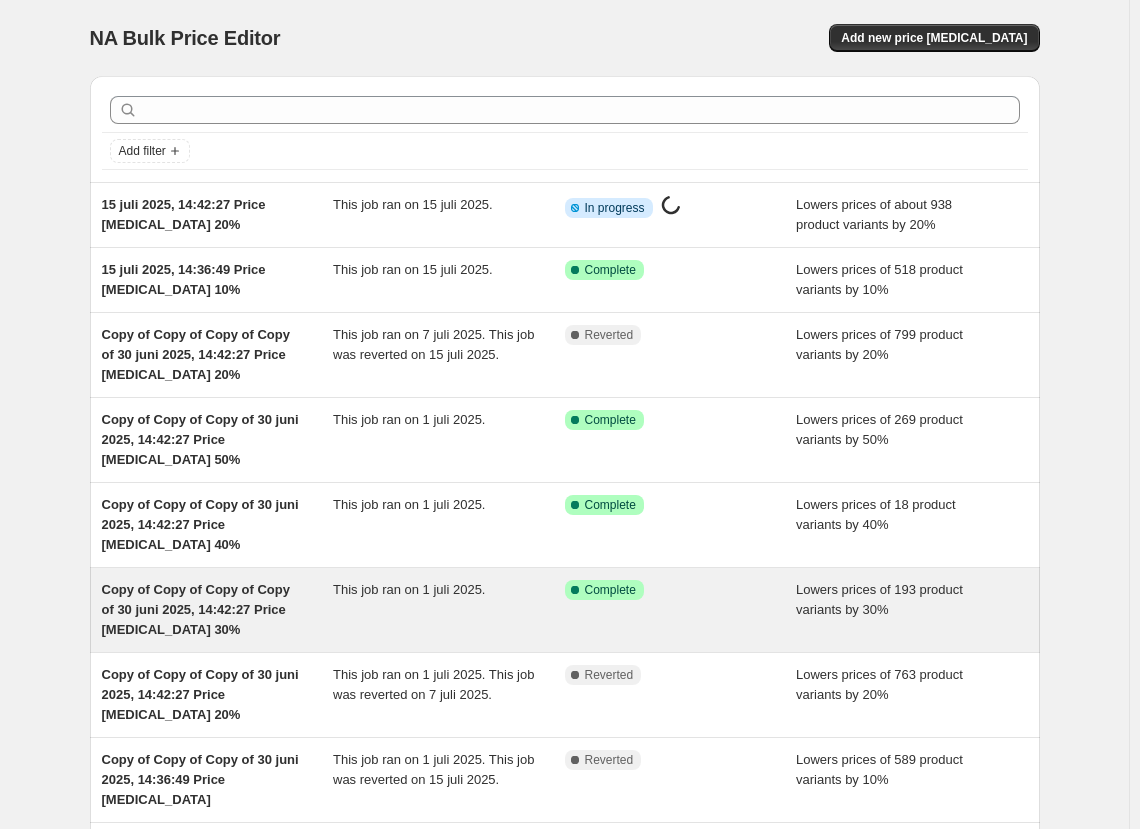 click on "This job ran on 1 juli 2025." at bounding box center (449, 610) 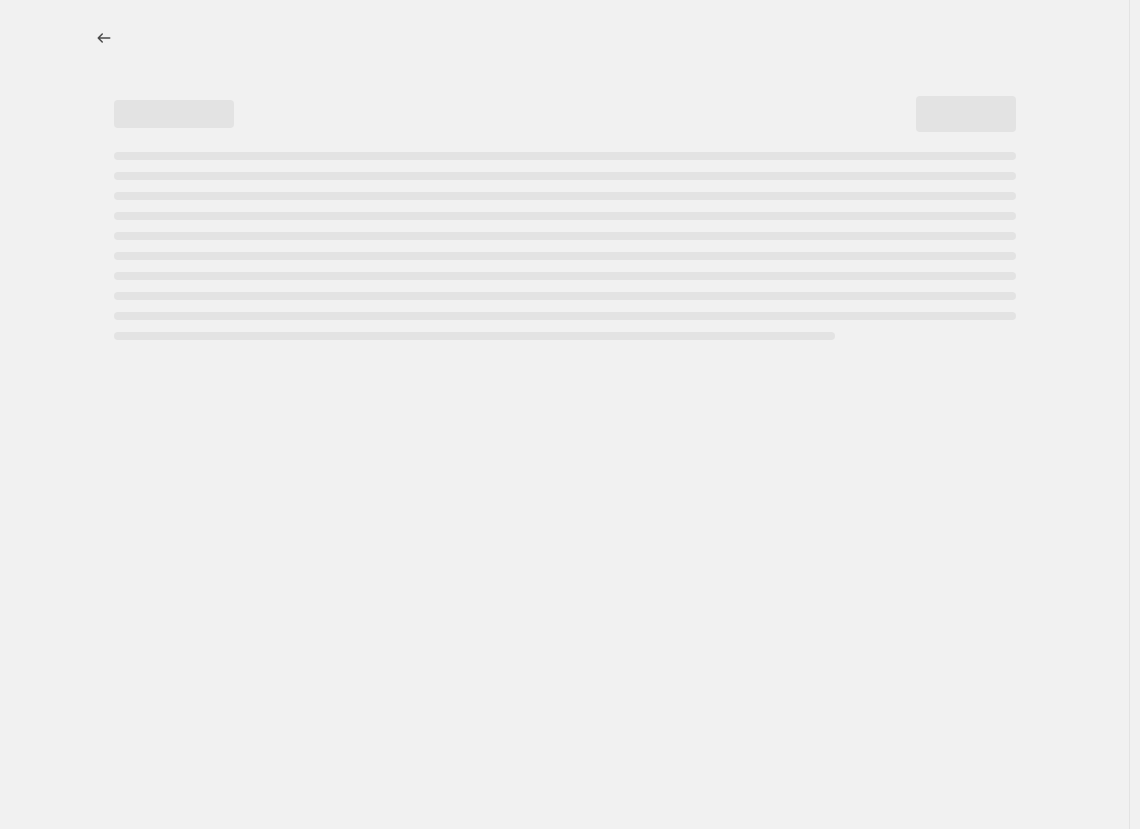 select on "percentage" 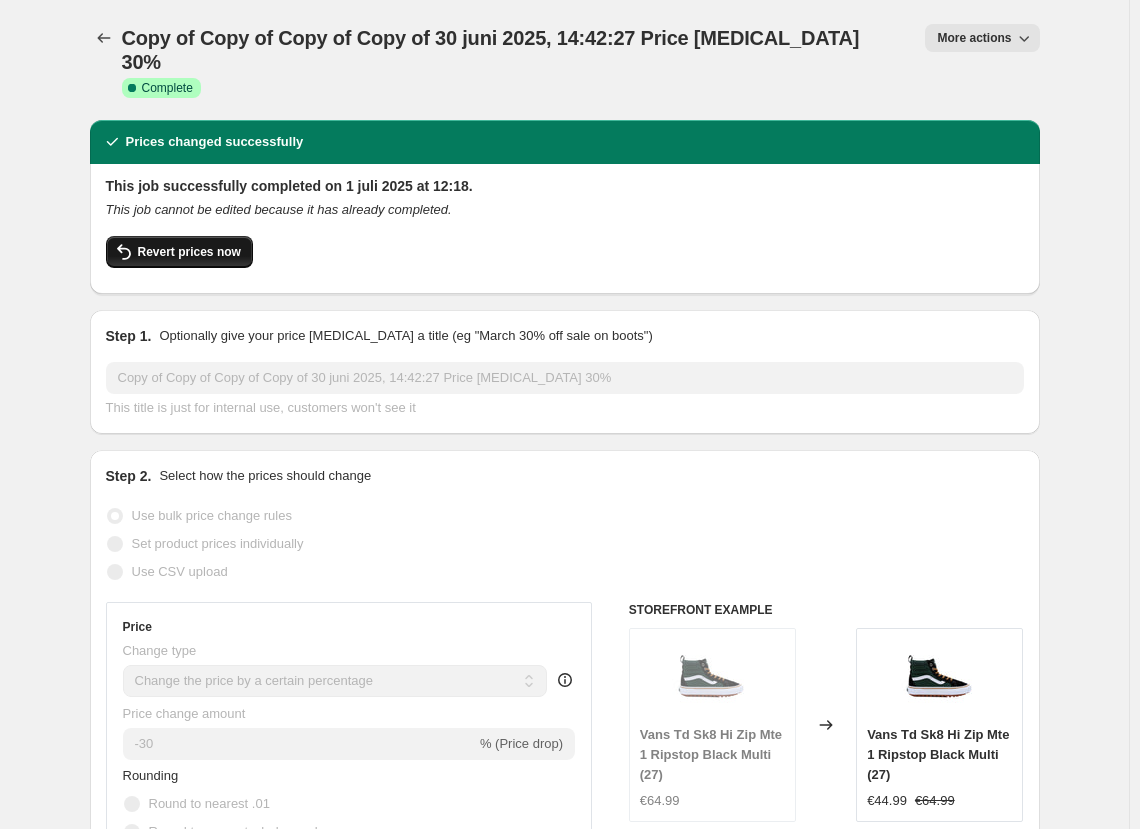click on "Revert prices now" at bounding box center (189, 252) 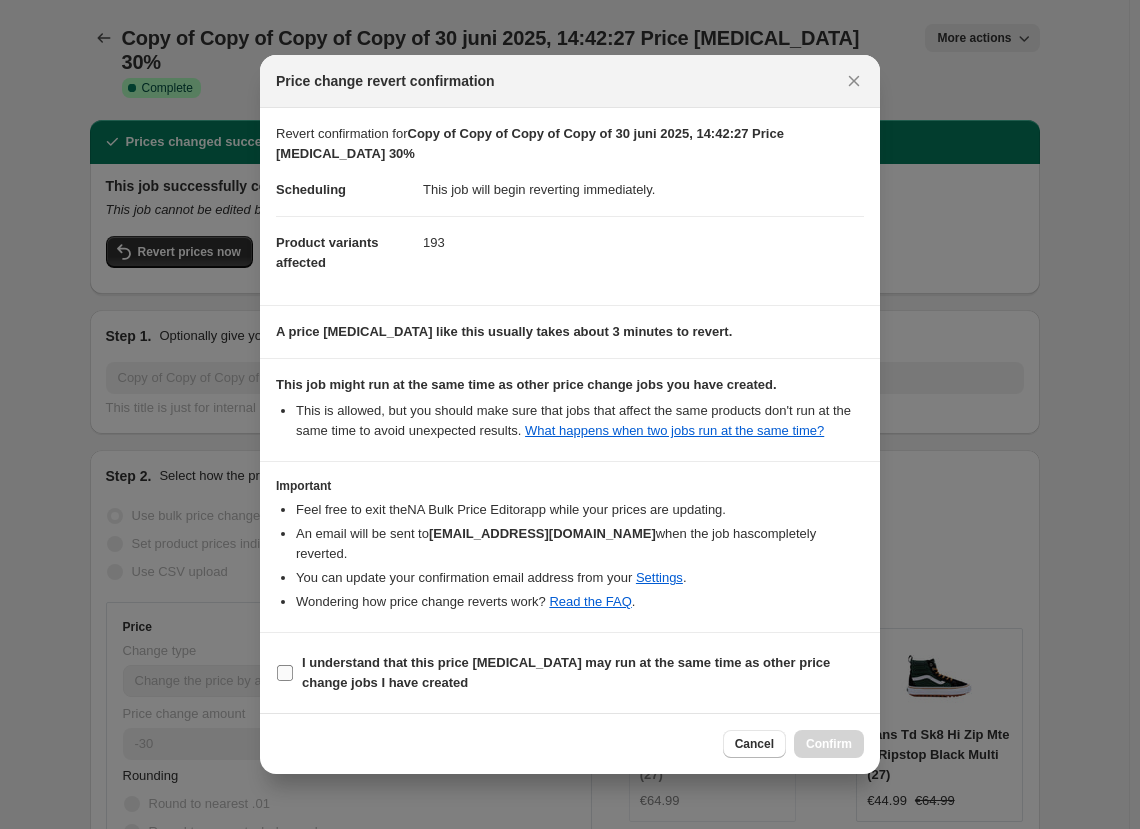 click on "I understand that this price [MEDICAL_DATA] may run at the same time as other price change jobs I have created" at bounding box center [285, 673] 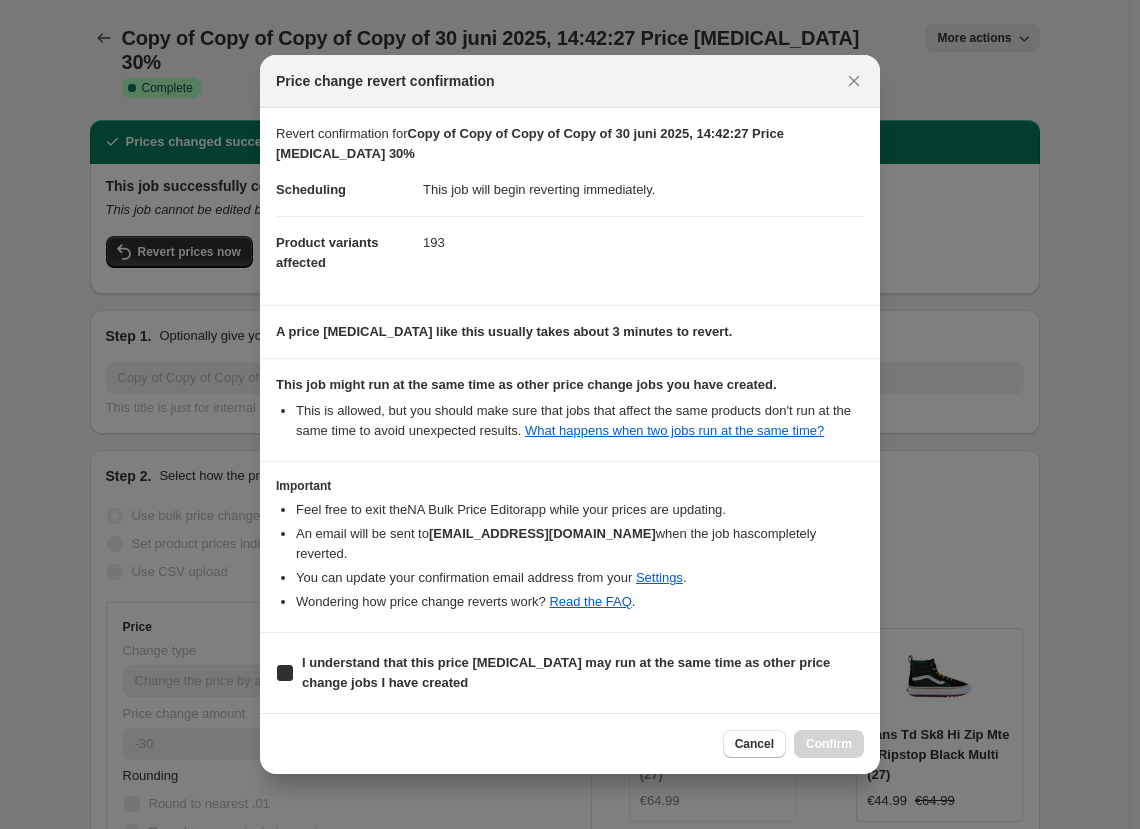 checkbox on "true" 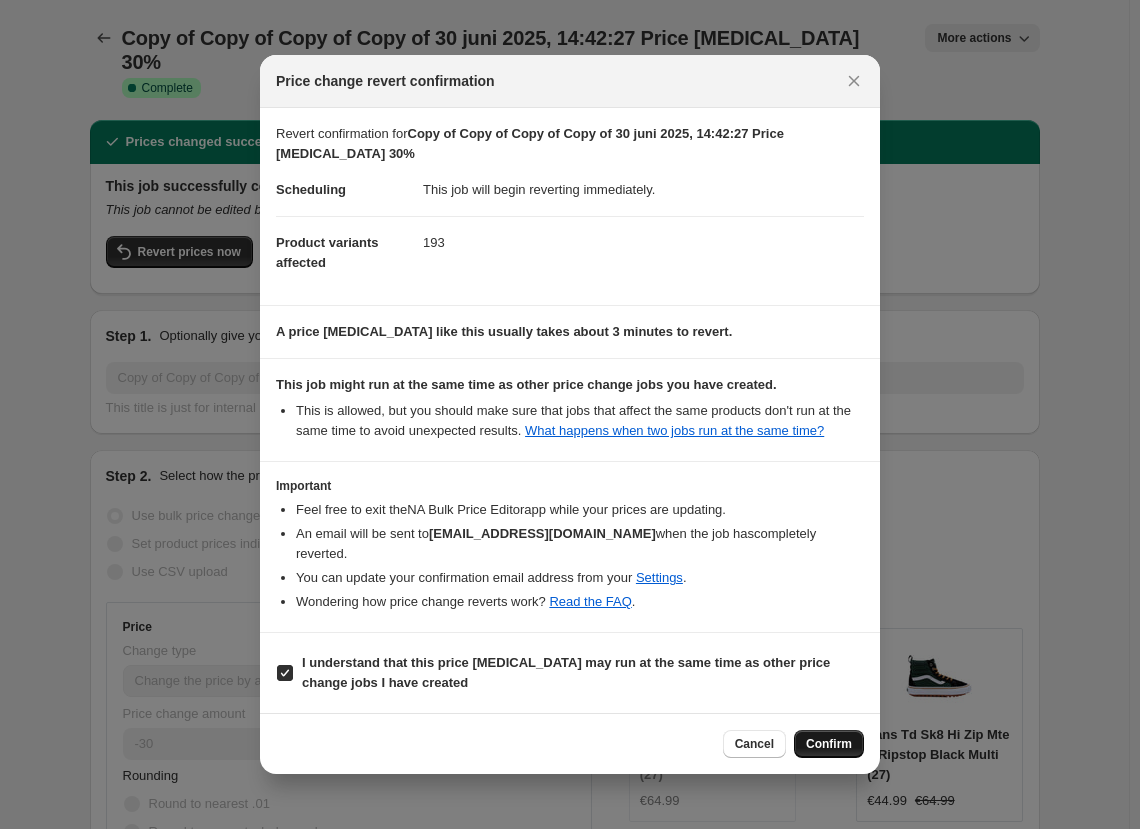click on "Confirm" at bounding box center (829, 744) 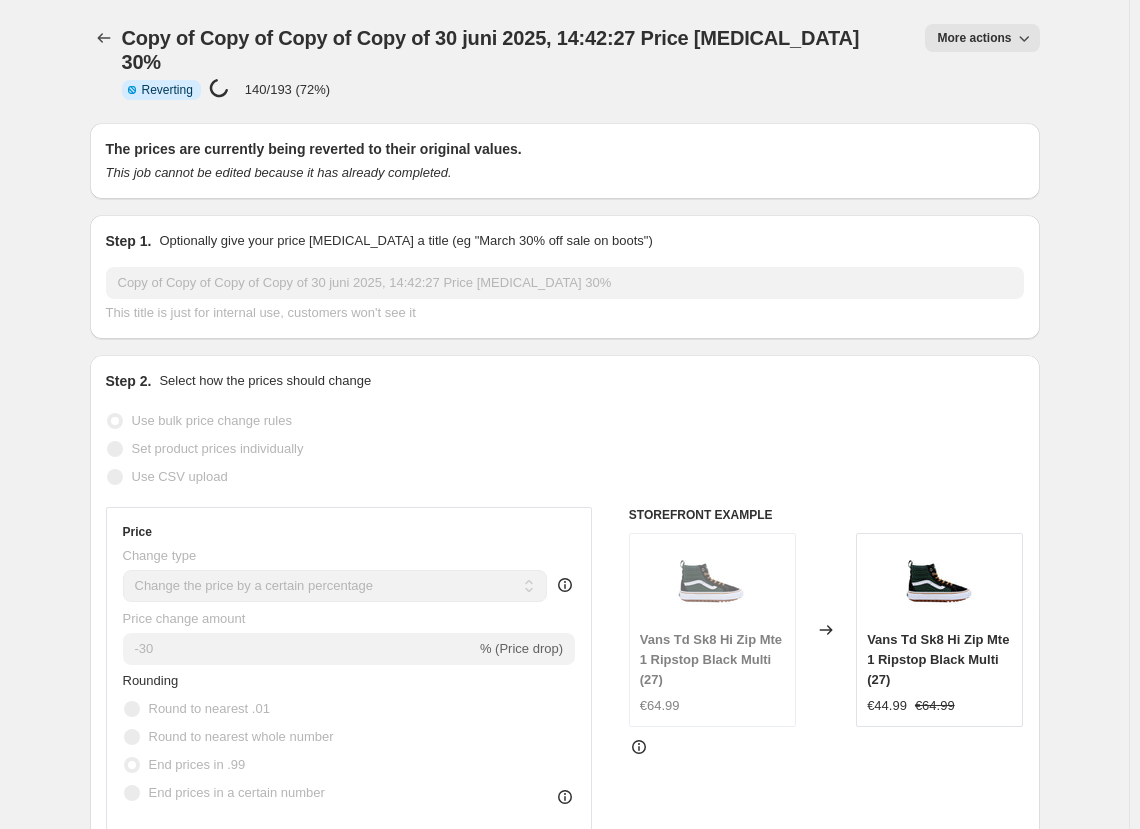 select on "percentage" 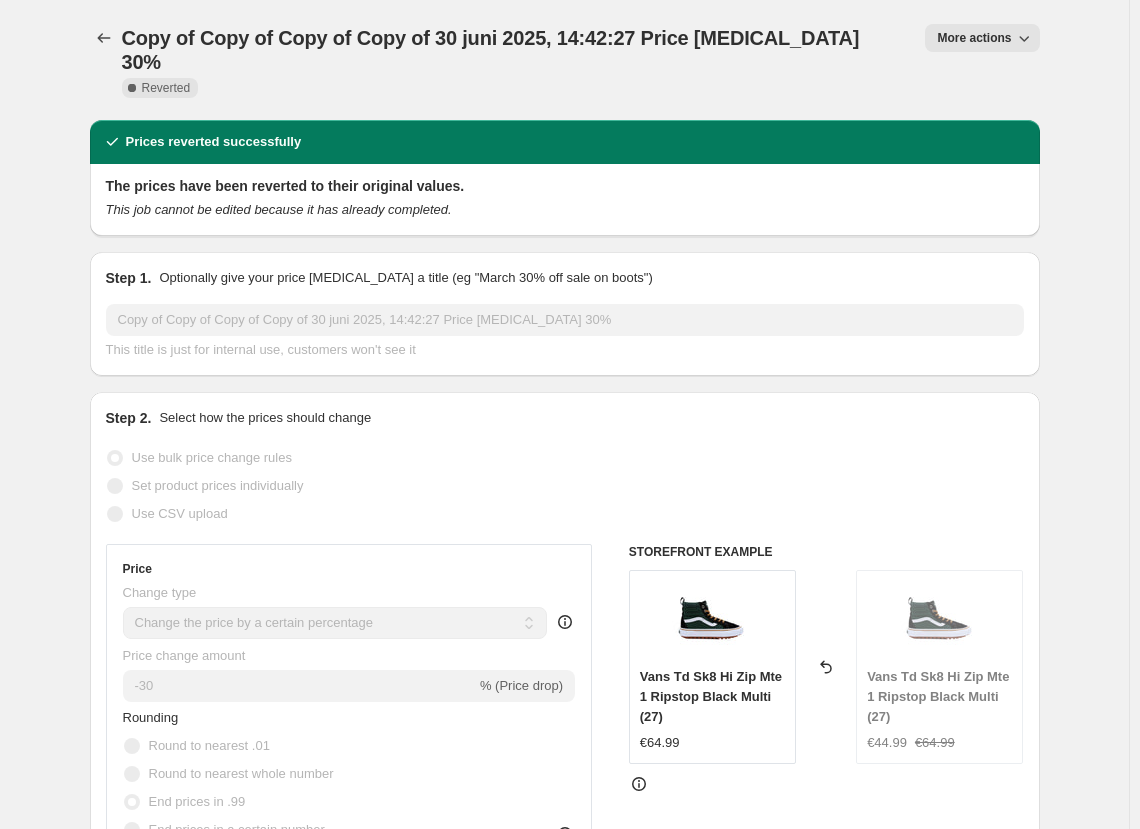select on "percentage" 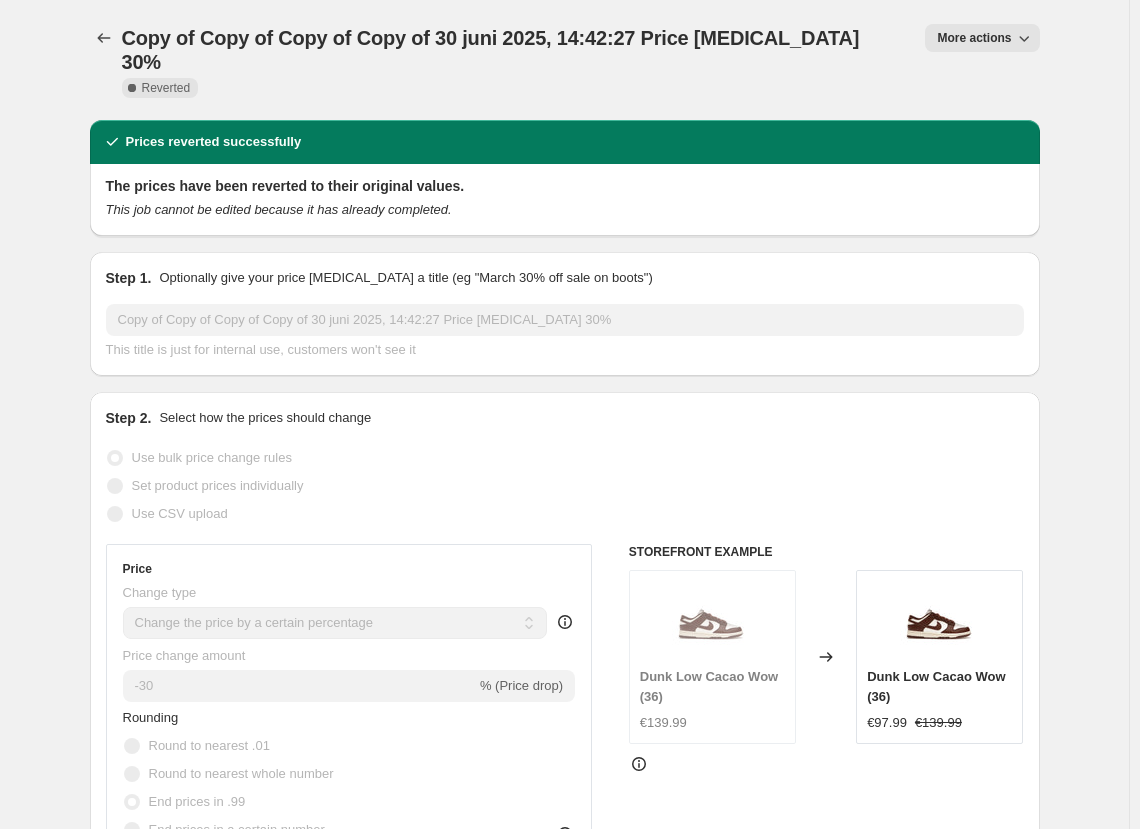 click on "More actions" at bounding box center (974, 38) 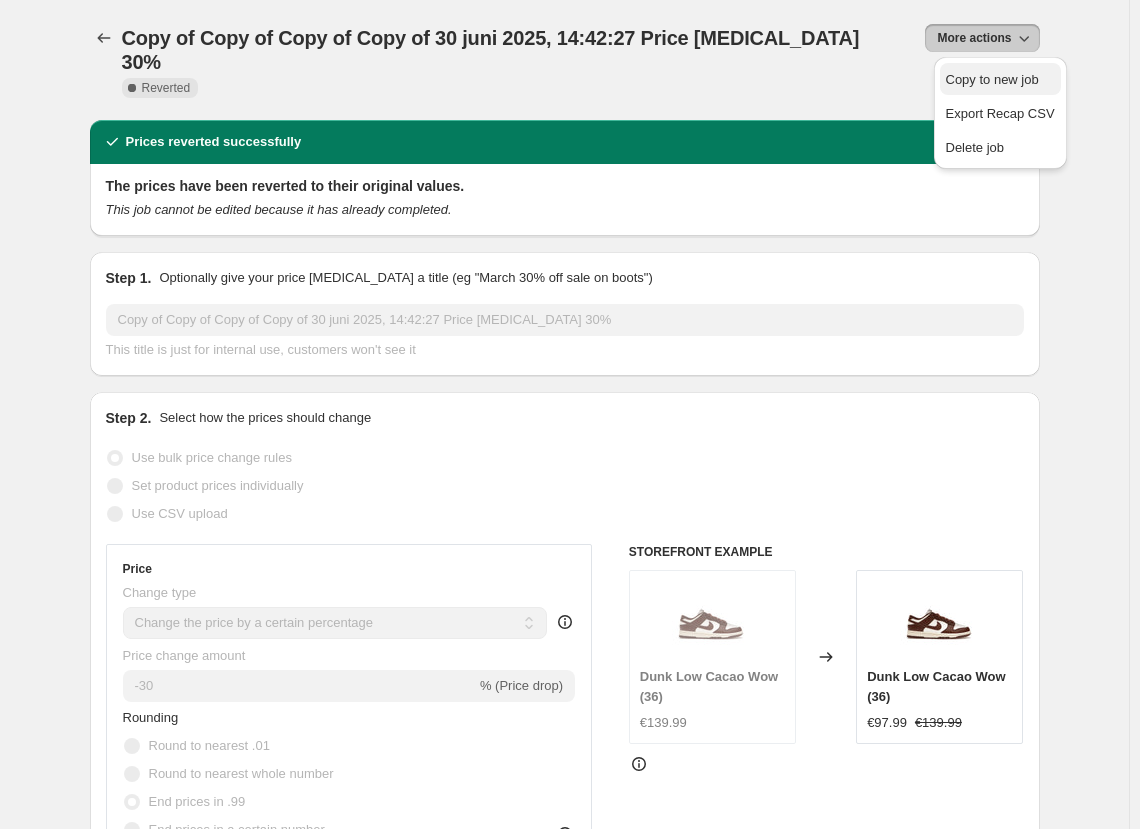 click on "Copy to new job" at bounding box center (992, 79) 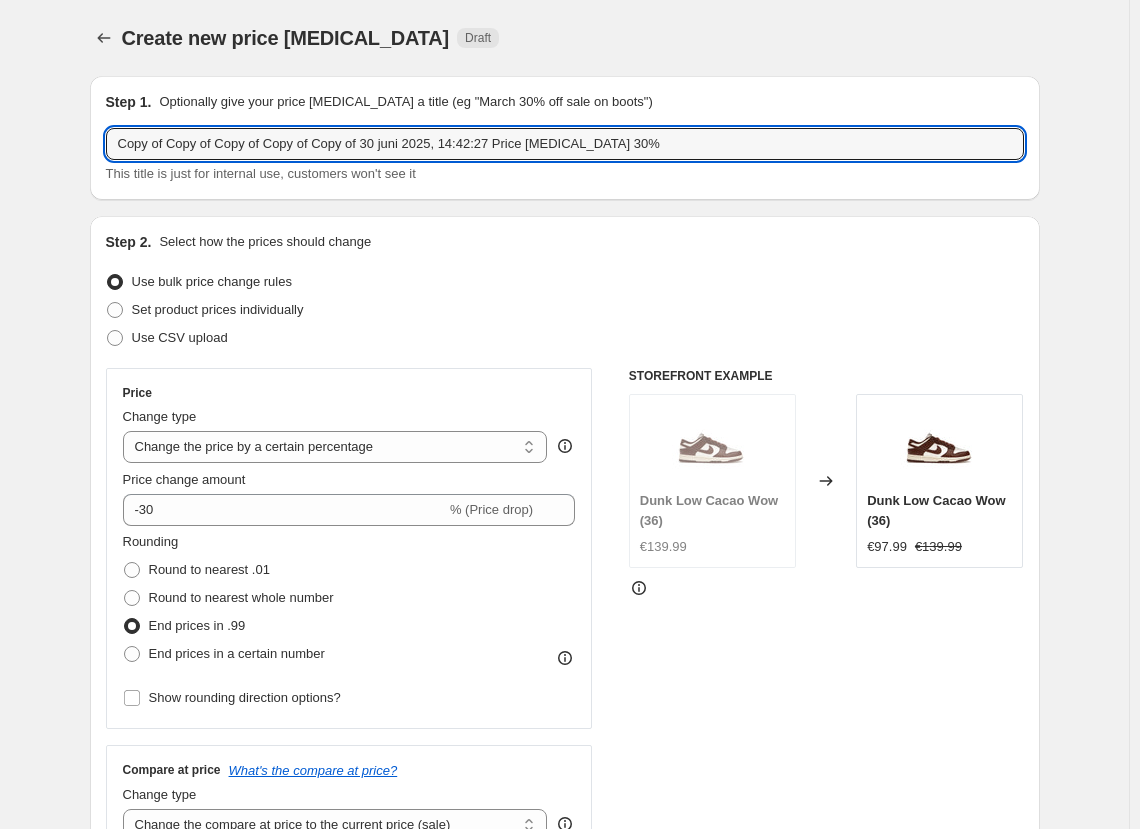 drag, startPoint x: 403, startPoint y: 136, endPoint x: -10, endPoint y: 156, distance: 413.48398 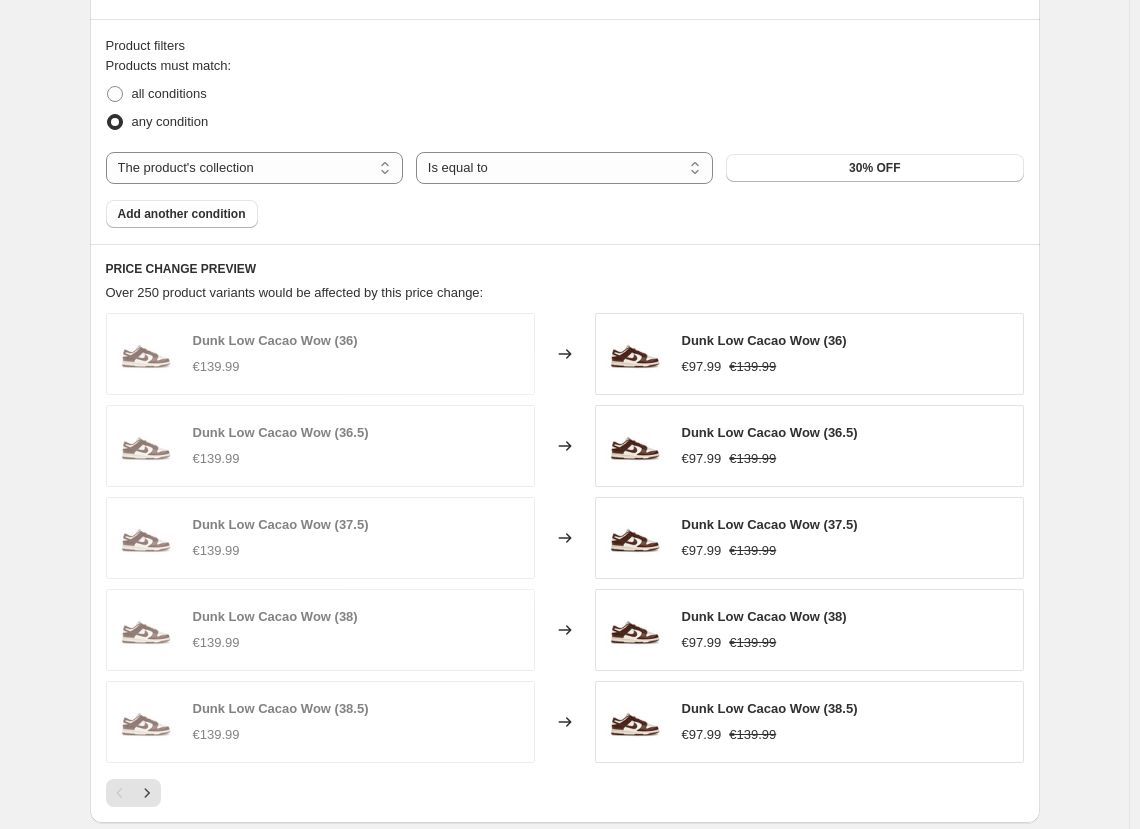 scroll, scrollTop: 1396, scrollLeft: 0, axis: vertical 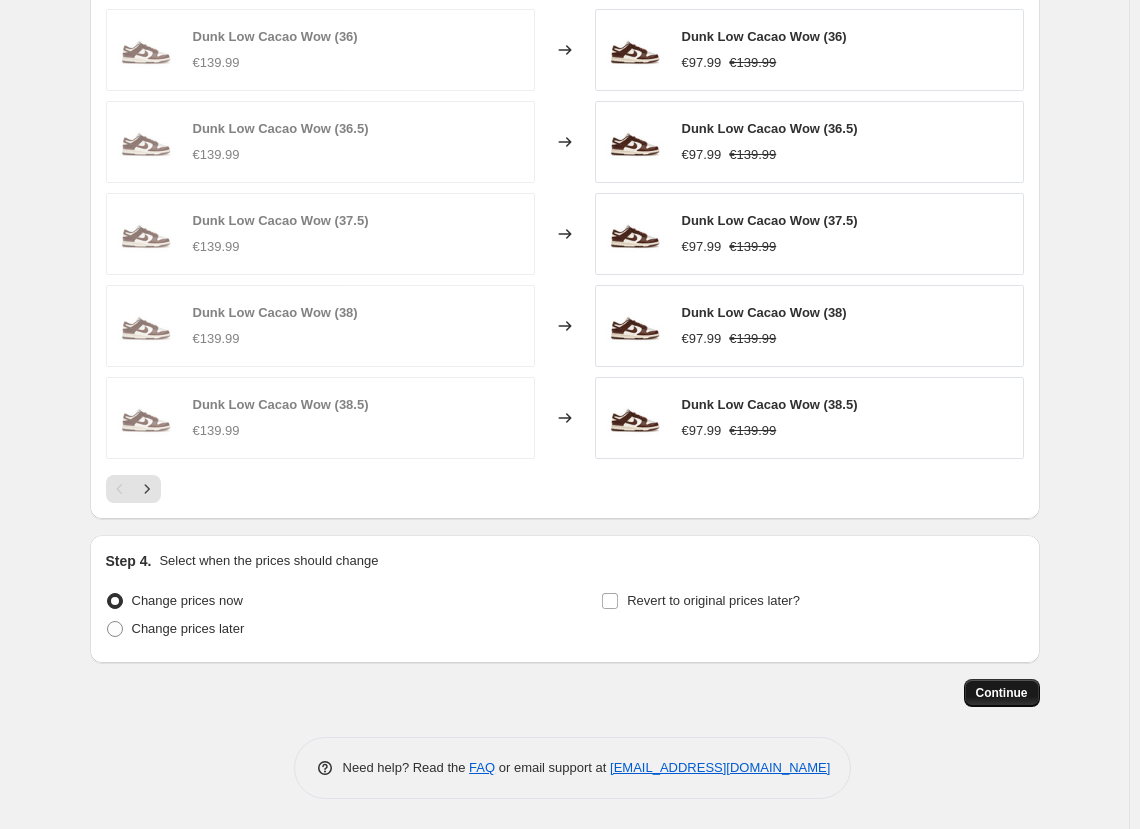 type on "15 juli 2025, 14:42:27 Price [MEDICAL_DATA] 30%" 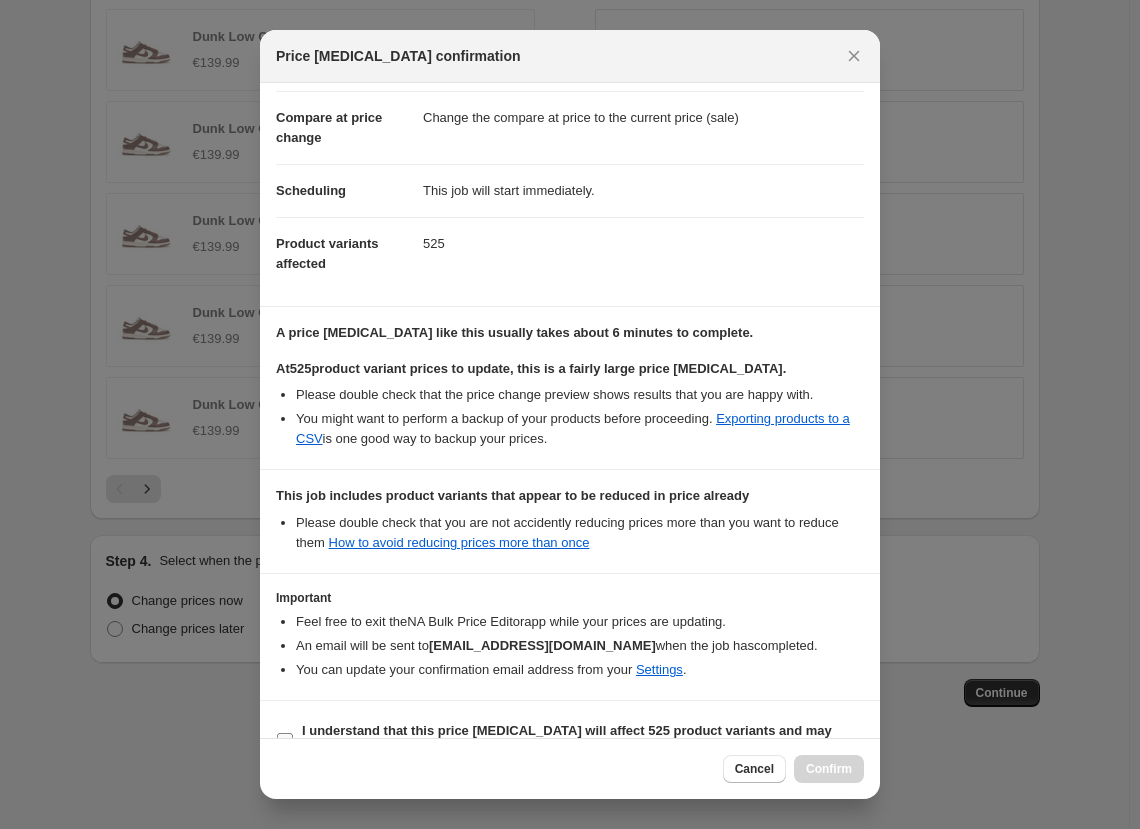 scroll, scrollTop: 123, scrollLeft: 0, axis: vertical 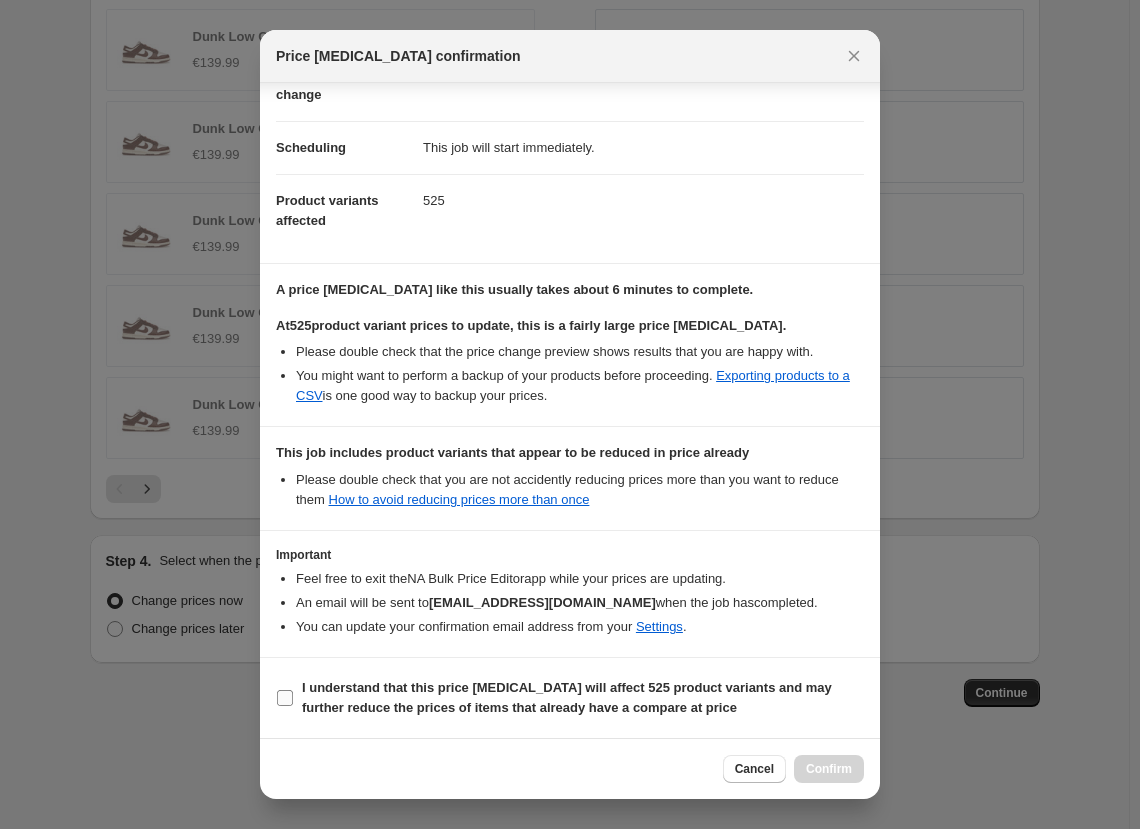click on "I understand that this price [MEDICAL_DATA] will affect 525 product variants and may further reduce the prices of items that already have a compare at price" at bounding box center (285, 698) 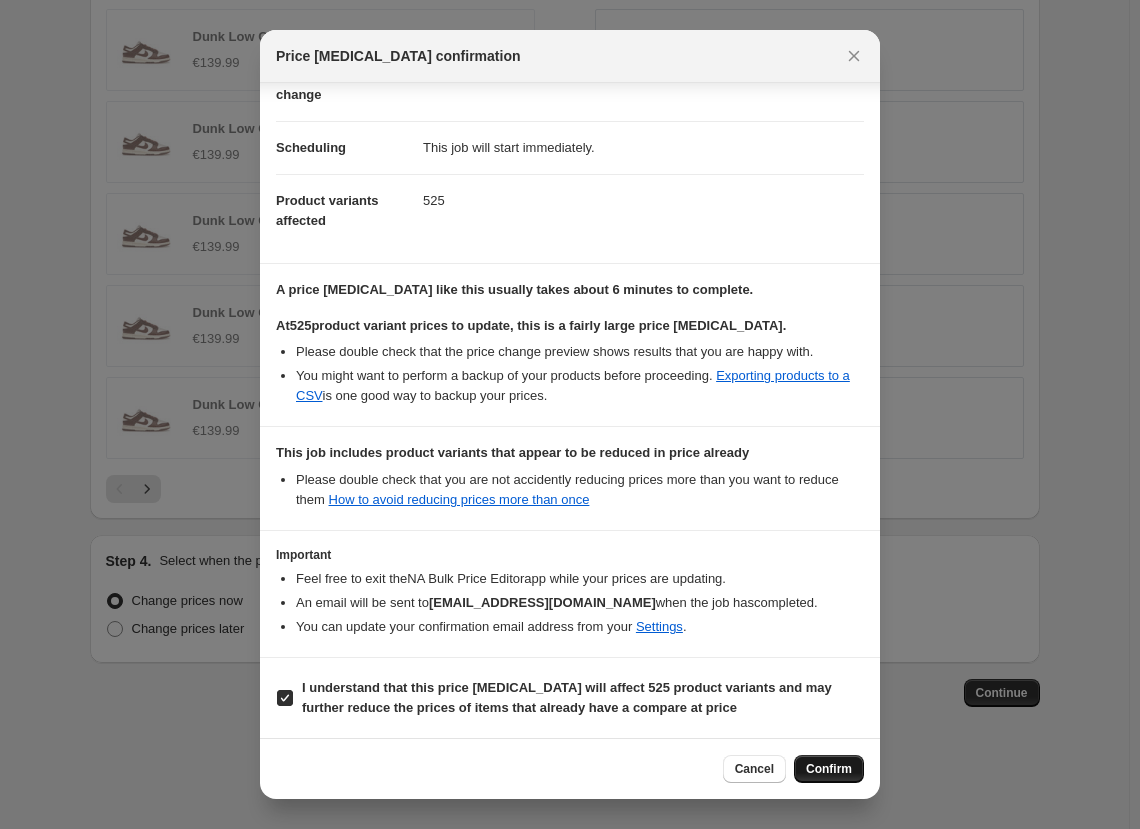 click on "Confirm" at bounding box center (829, 769) 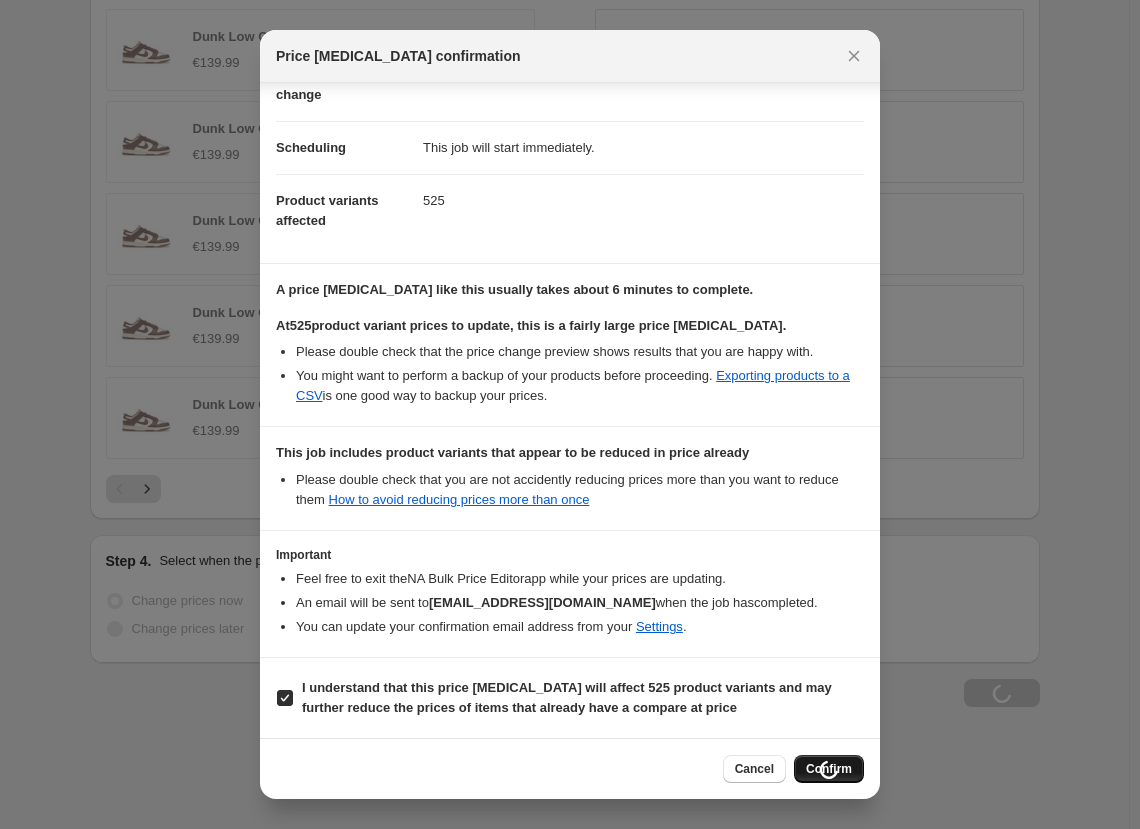 scroll, scrollTop: 1464, scrollLeft: 0, axis: vertical 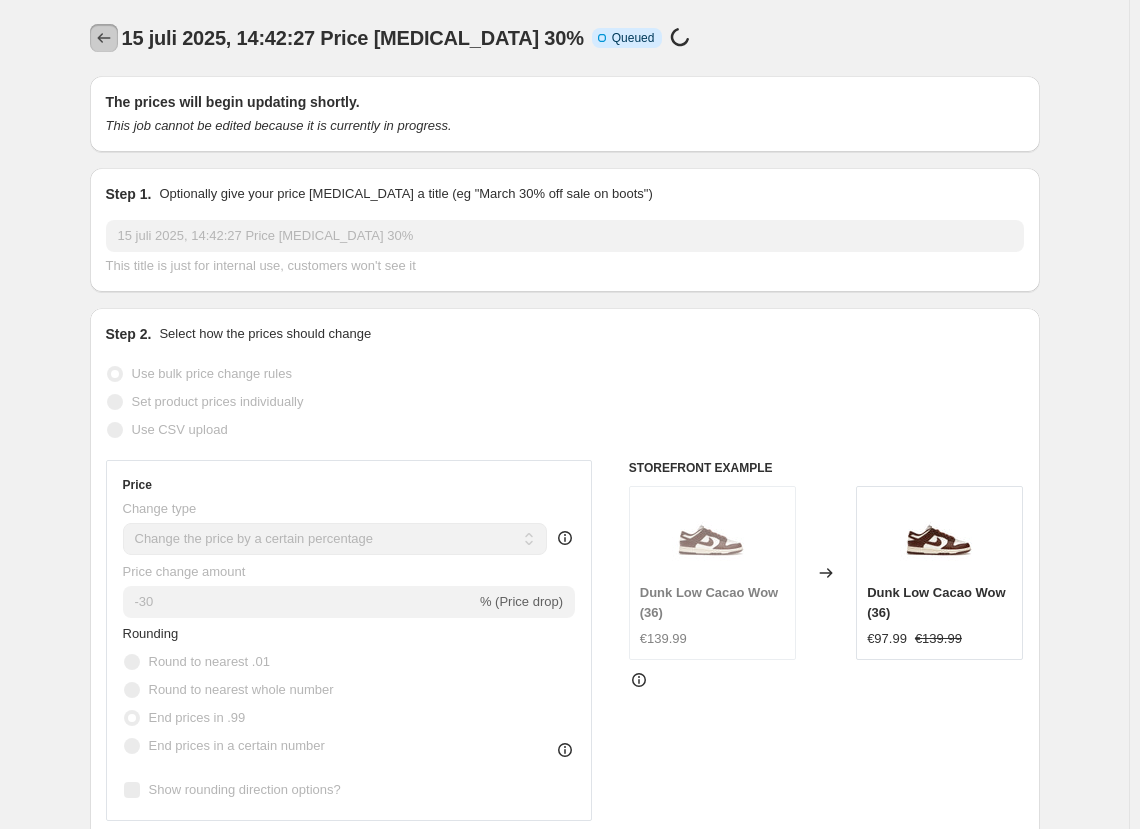 click 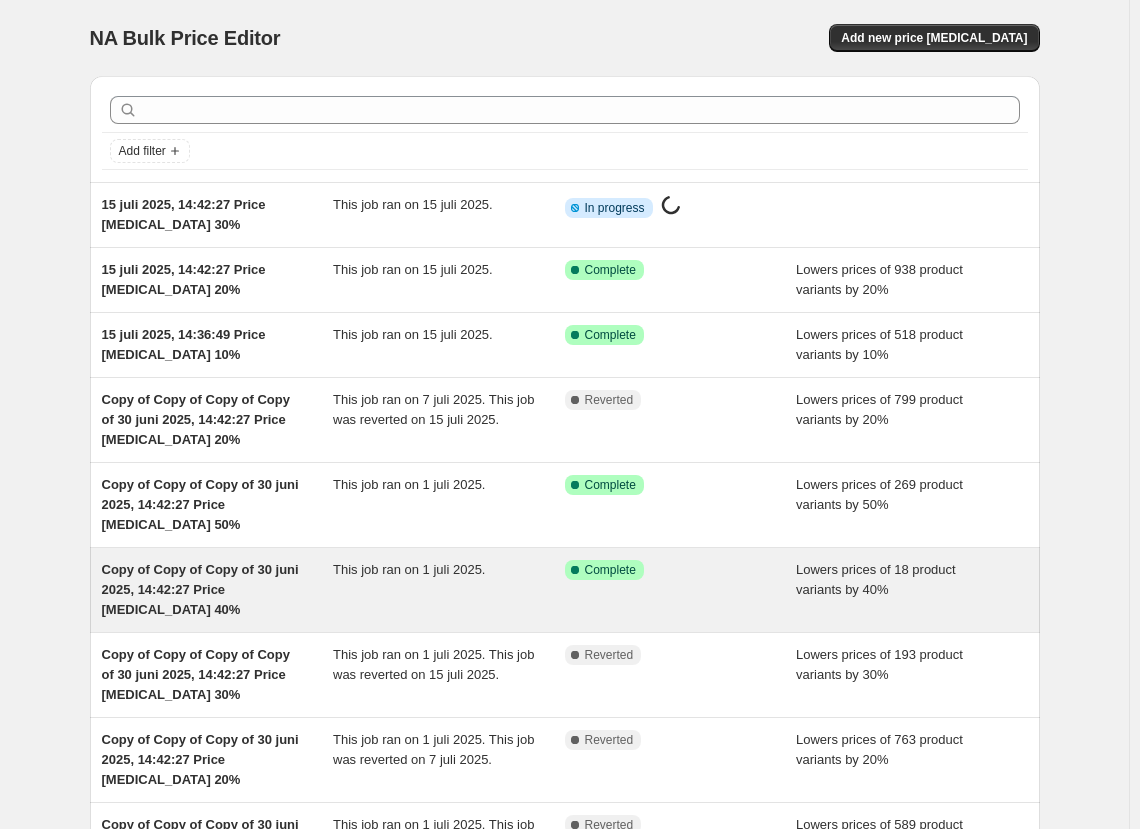 click on "Success Complete Complete" at bounding box center (681, 590) 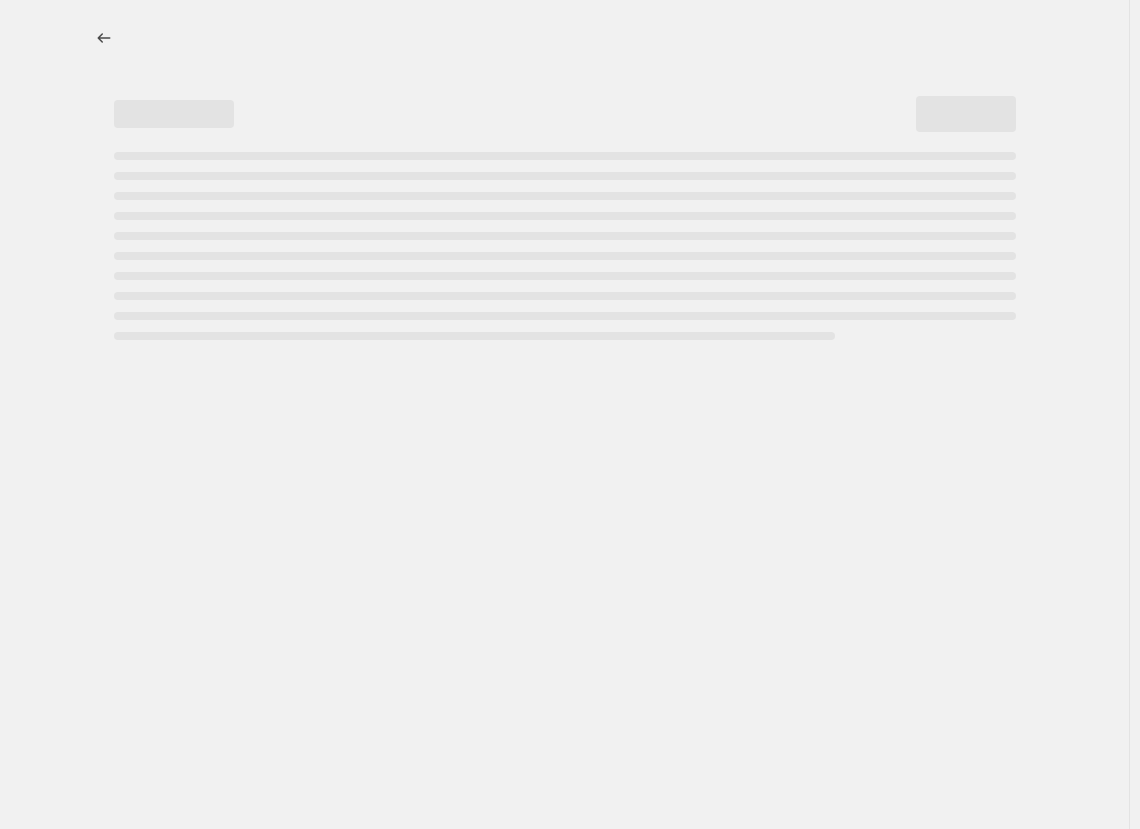select on "percentage" 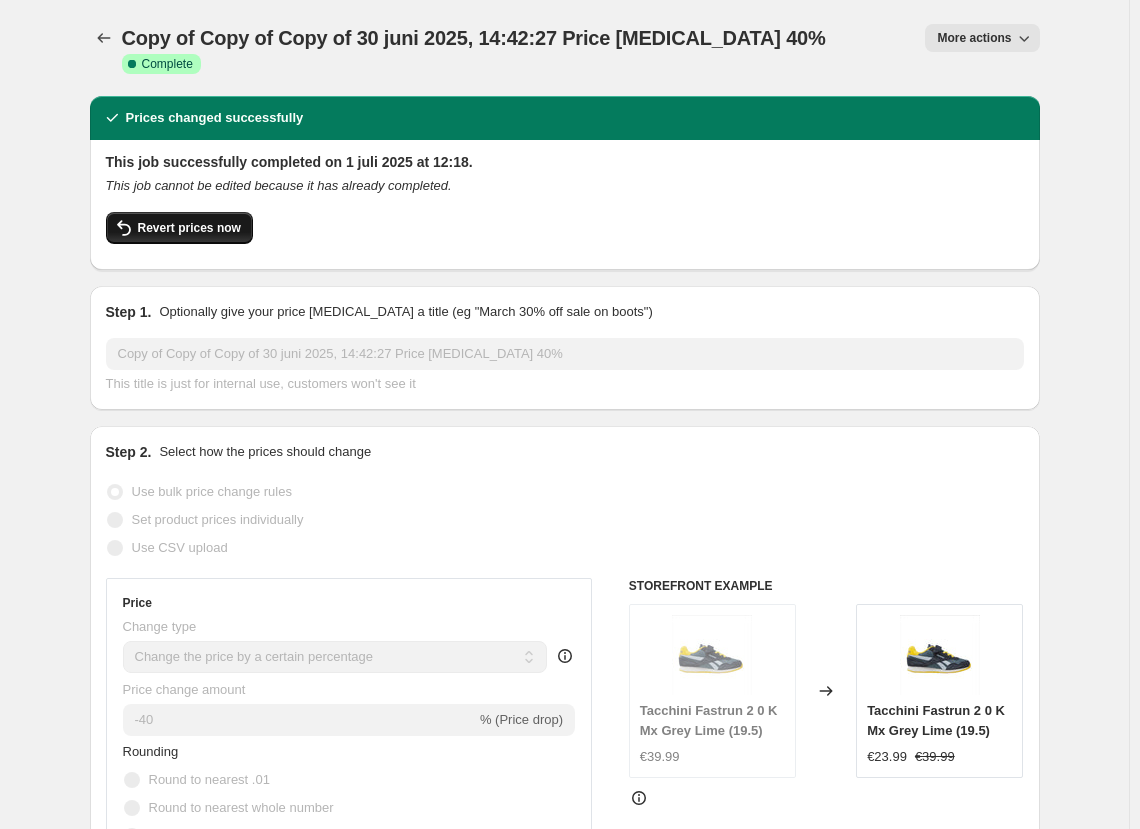 click on "Revert prices now" at bounding box center (189, 228) 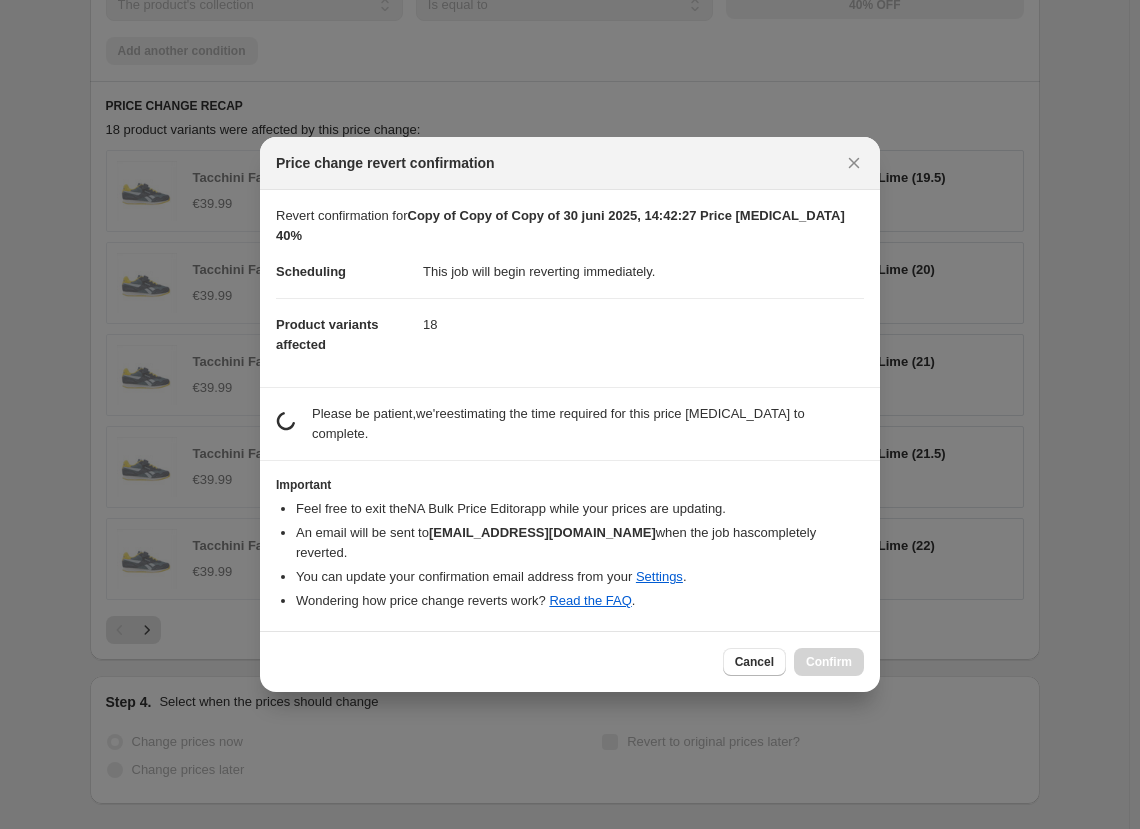 scroll, scrollTop: 0, scrollLeft: 0, axis: both 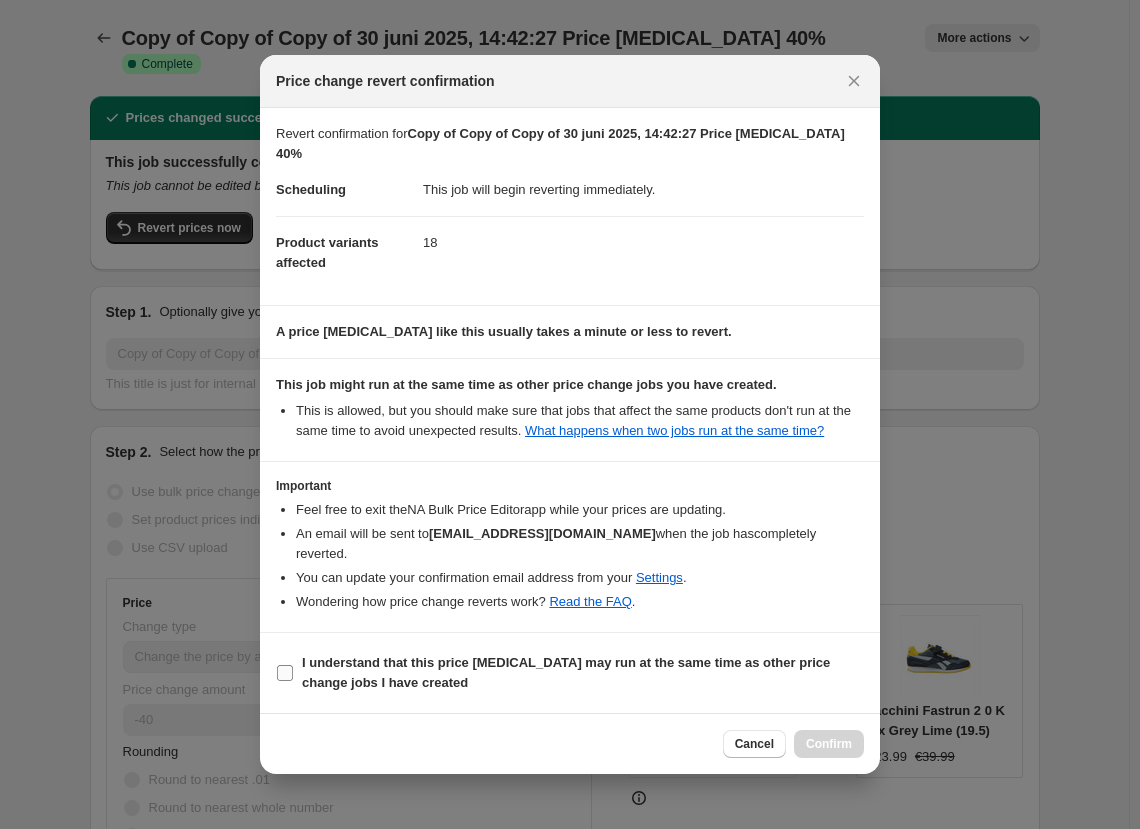 click on "I understand that this price [MEDICAL_DATA] may run at the same time as other price change jobs I have created" at bounding box center (285, 673) 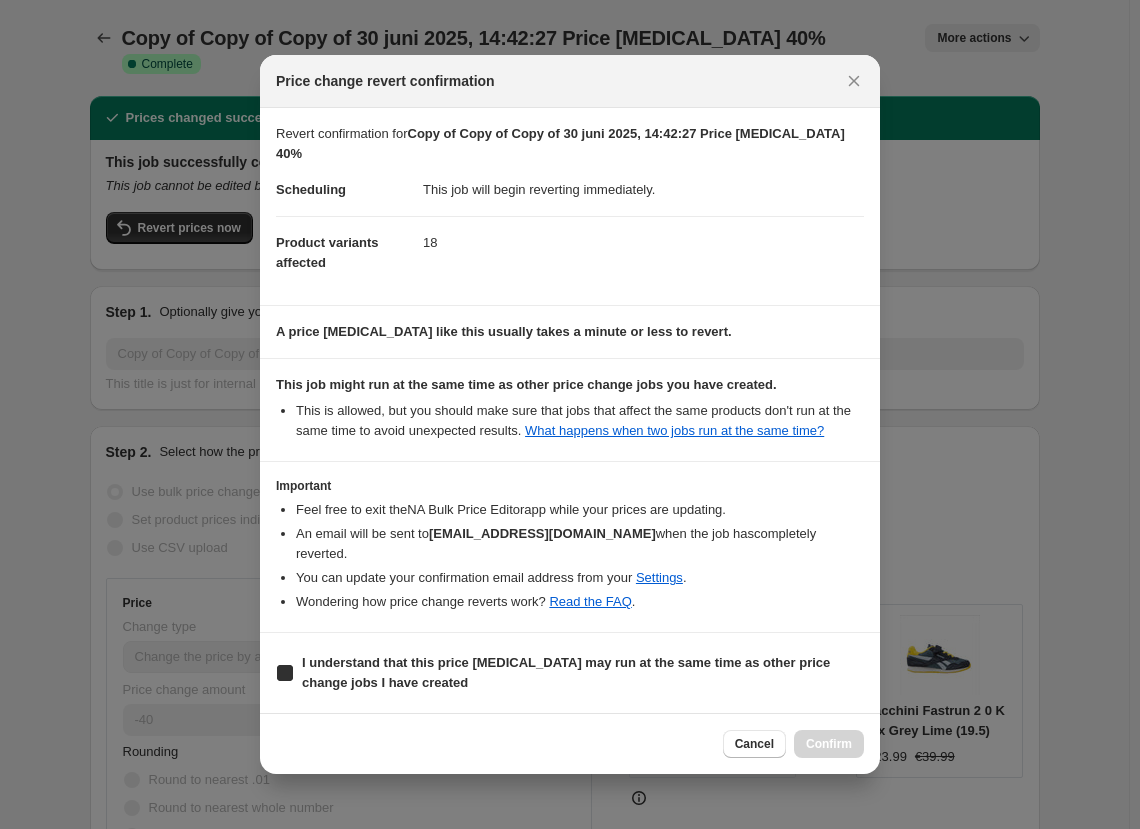 checkbox on "true" 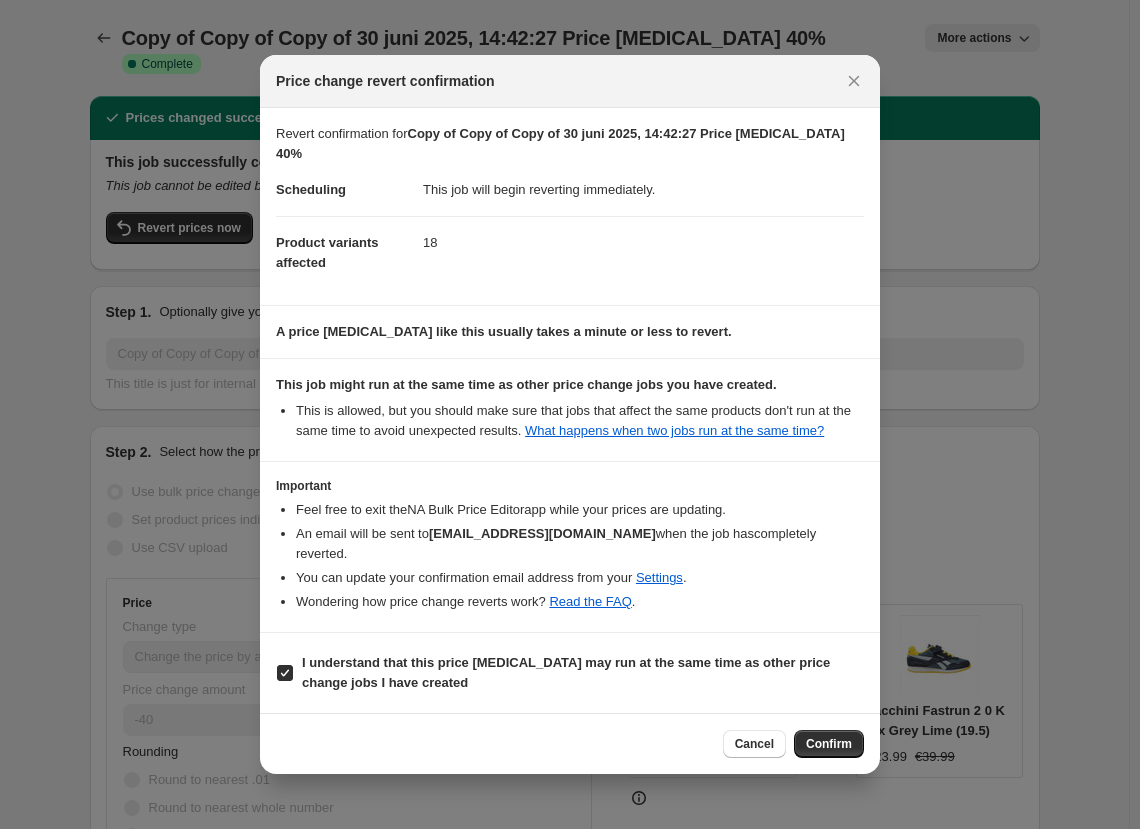 drag, startPoint x: 802, startPoint y: 713, endPoint x: 806, endPoint y: 727, distance: 14.56022 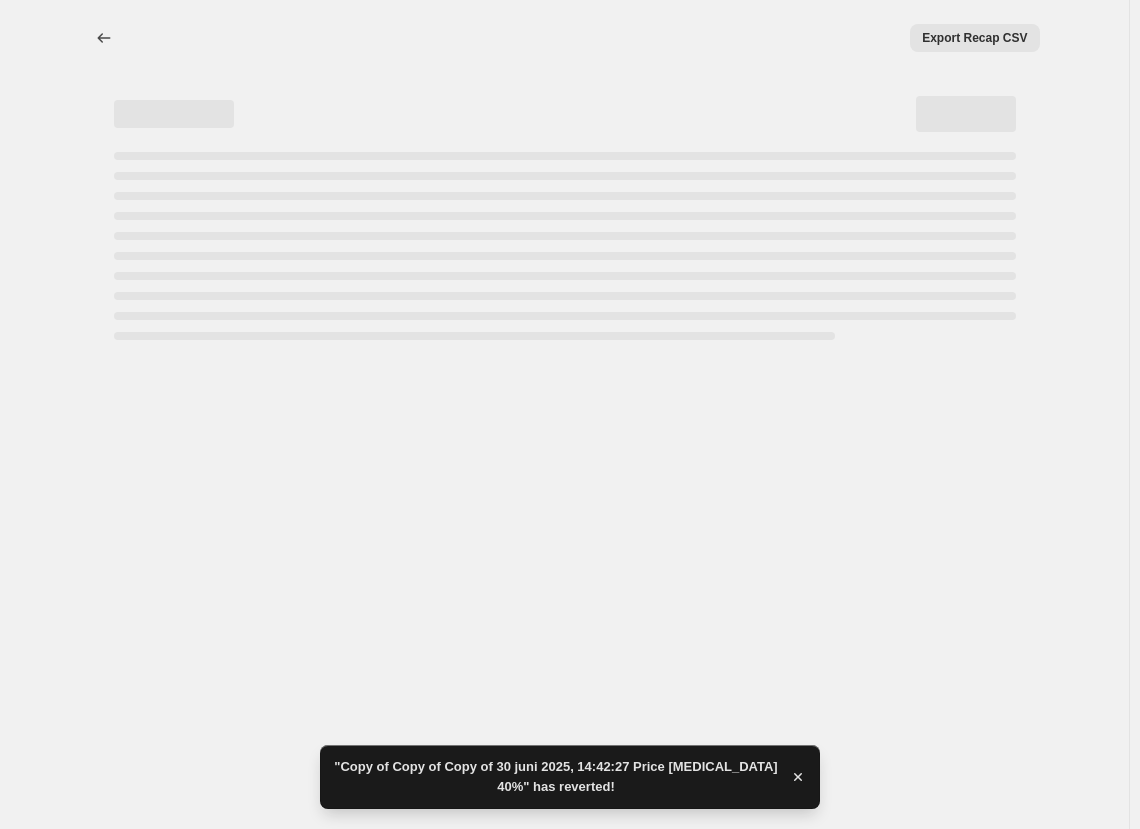 select on "percentage" 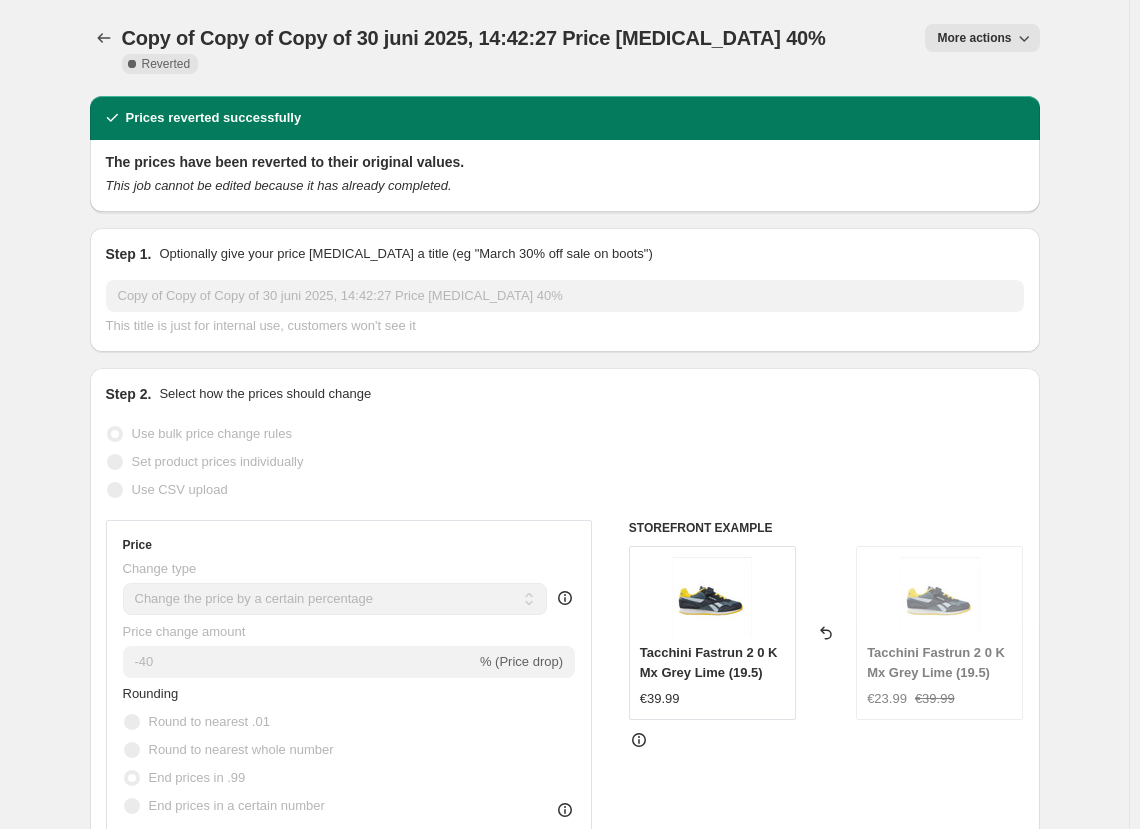 click on "More actions" at bounding box center [982, 38] 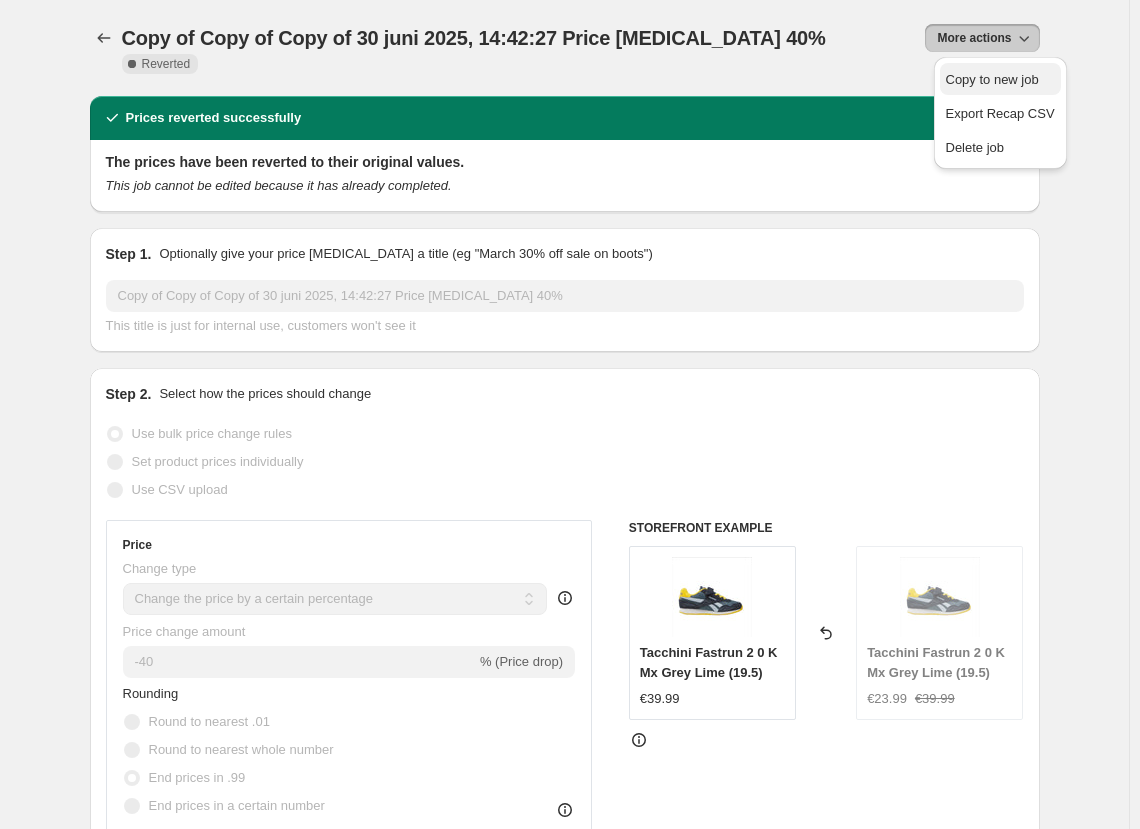 click on "Copy to new job" at bounding box center (992, 79) 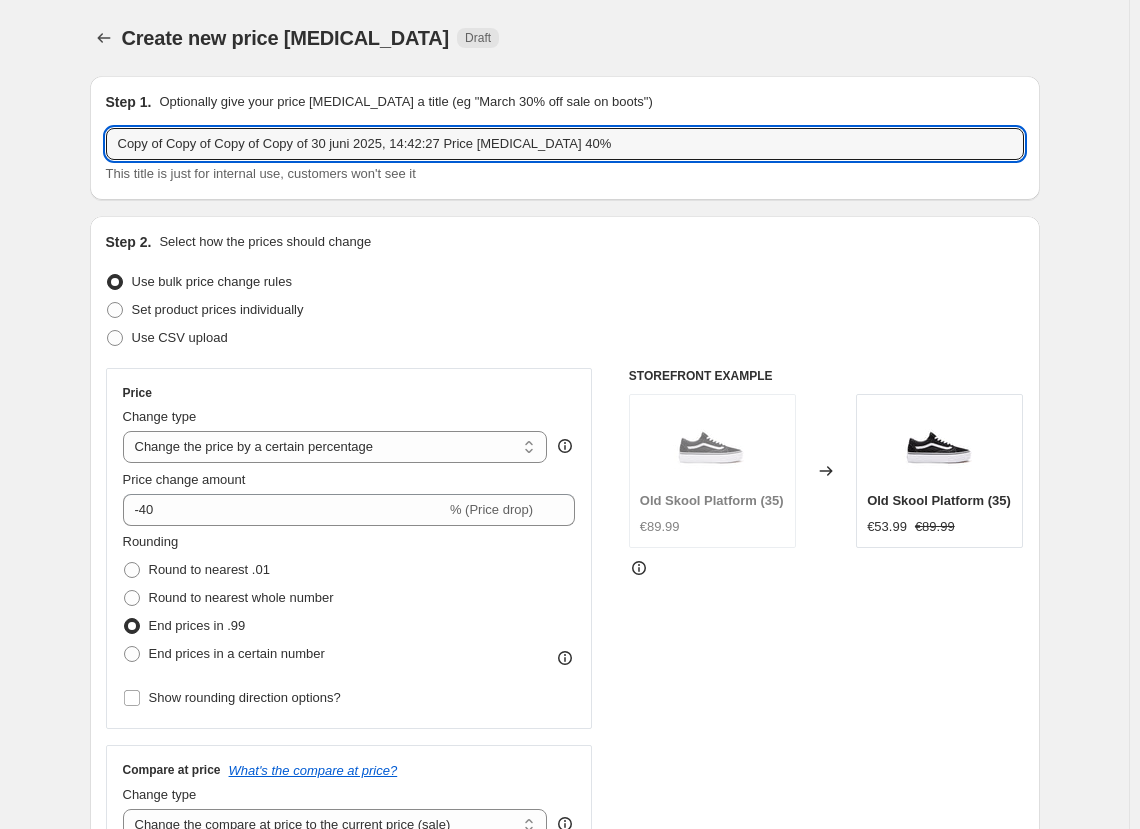 drag, startPoint x: 329, startPoint y: 139, endPoint x: -33, endPoint y: 120, distance: 362.4983 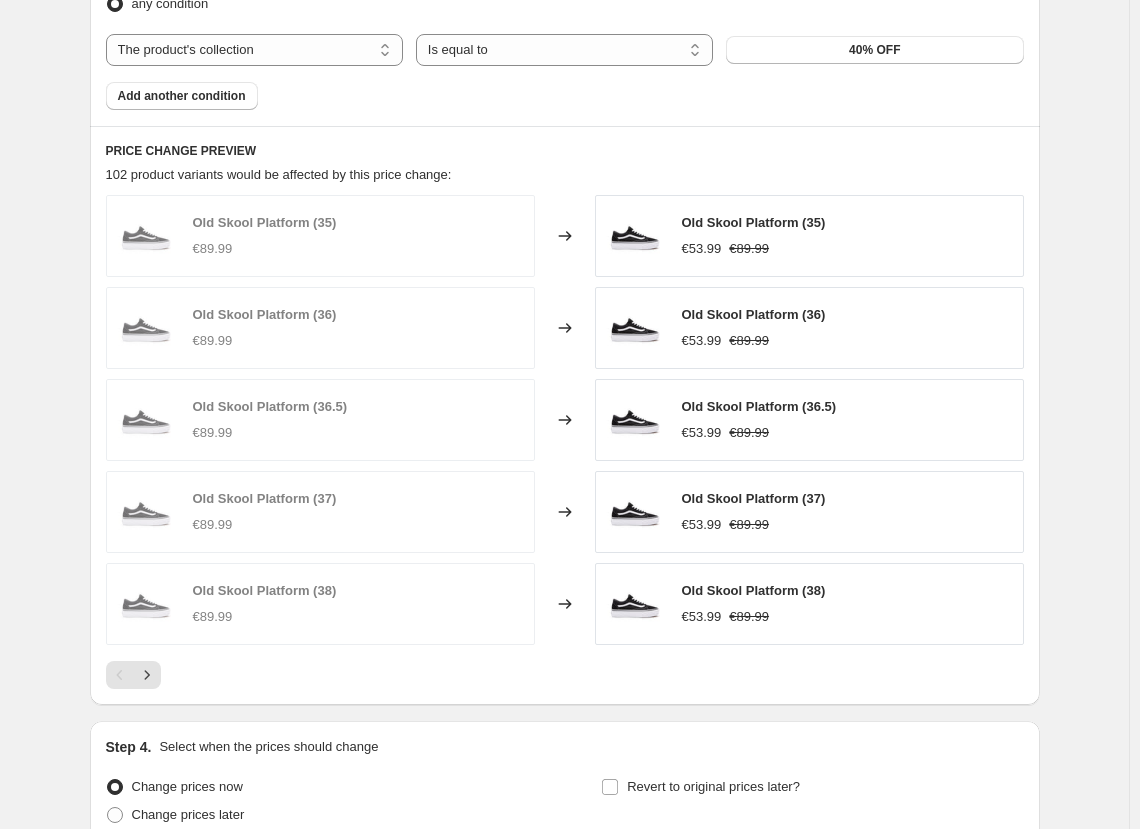 scroll, scrollTop: 1396, scrollLeft: 0, axis: vertical 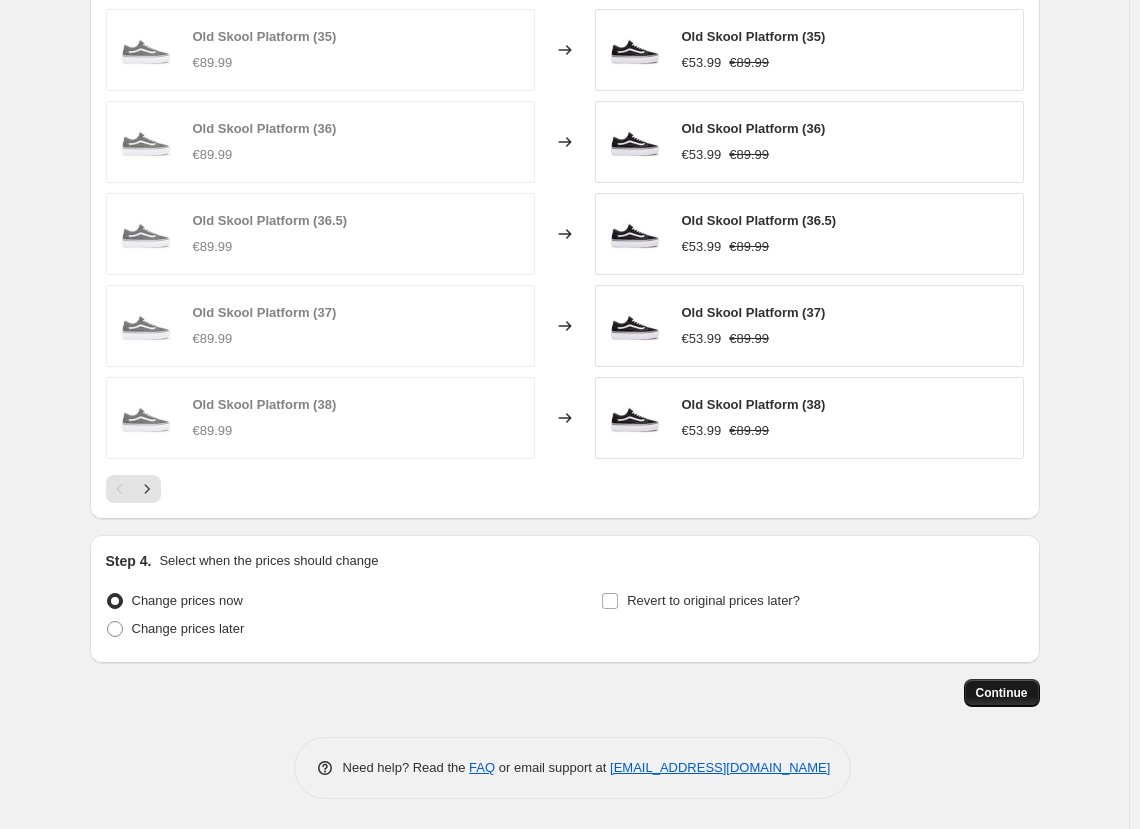 type on "15 juli 2025, 14:42:27 Price [MEDICAL_DATA] 40%" 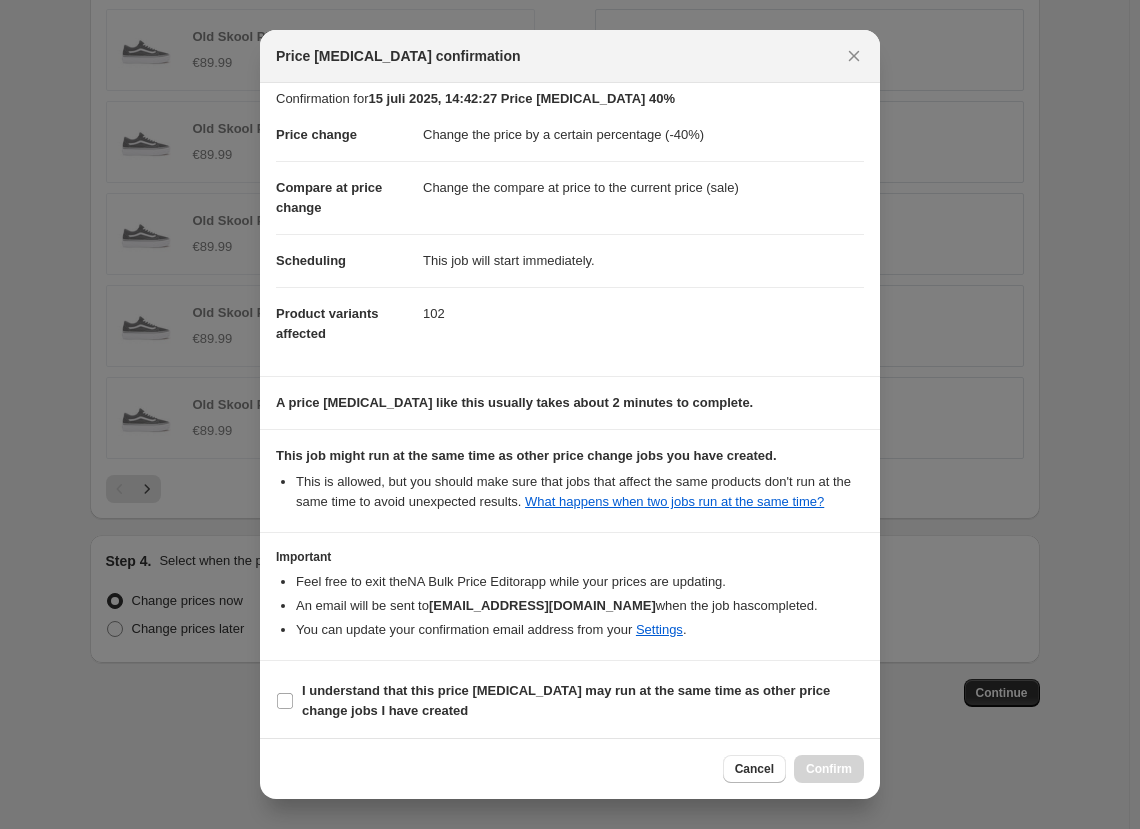 scroll, scrollTop: 13, scrollLeft: 0, axis: vertical 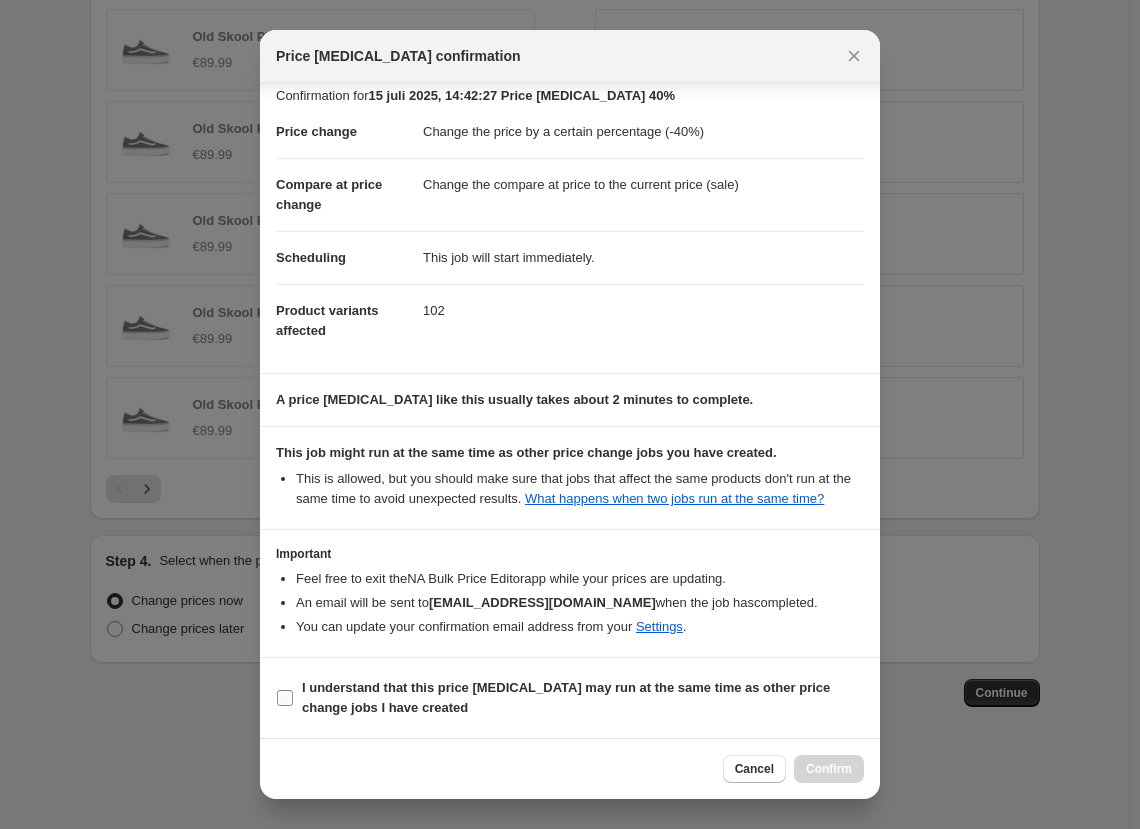 click on "I understand that this price [MEDICAL_DATA] may run at the same time as other price change jobs I have created" at bounding box center (285, 698) 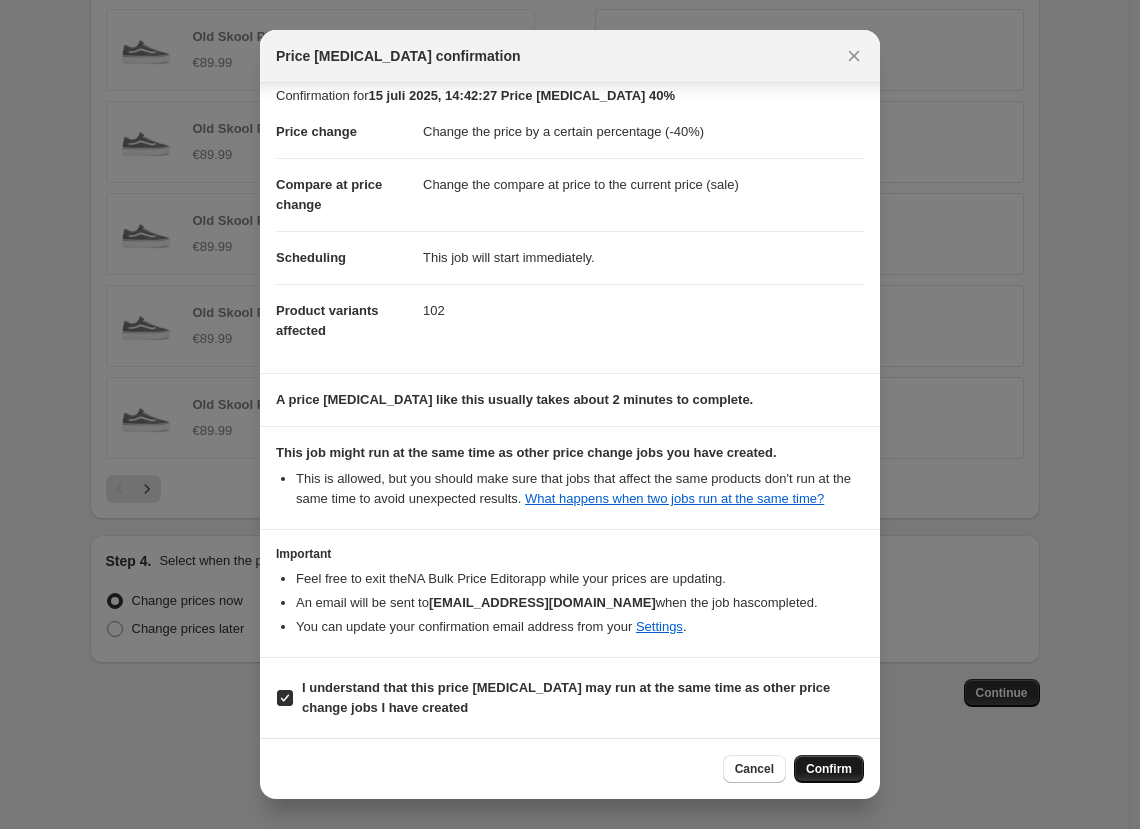 click on "Confirm" at bounding box center [829, 769] 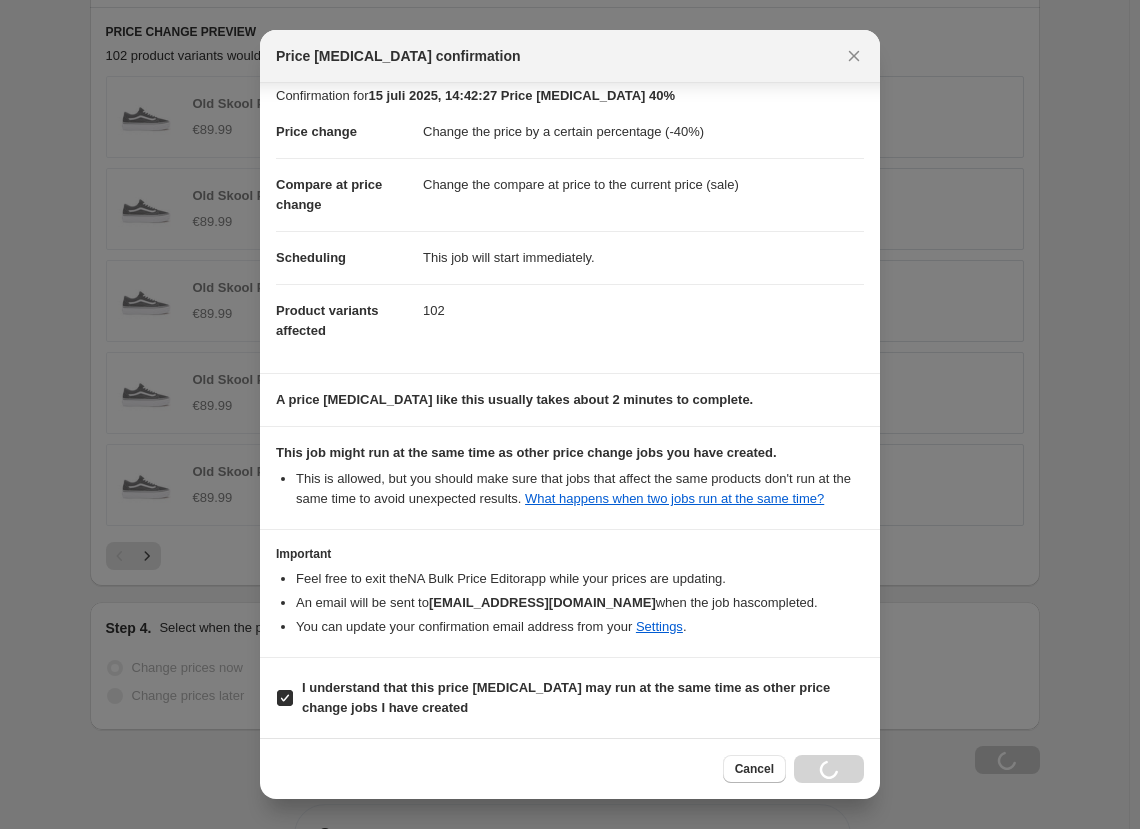 scroll, scrollTop: 1464, scrollLeft: 0, axis: vertical 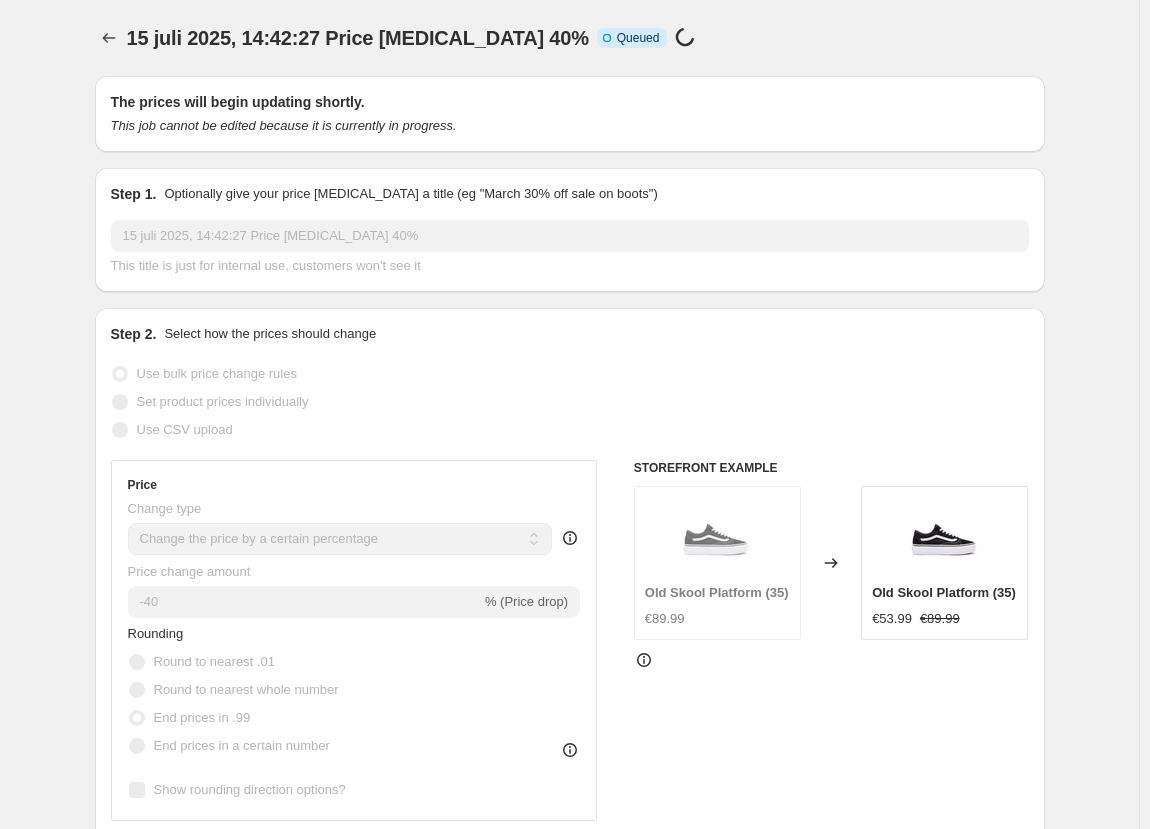 select on "percentage" 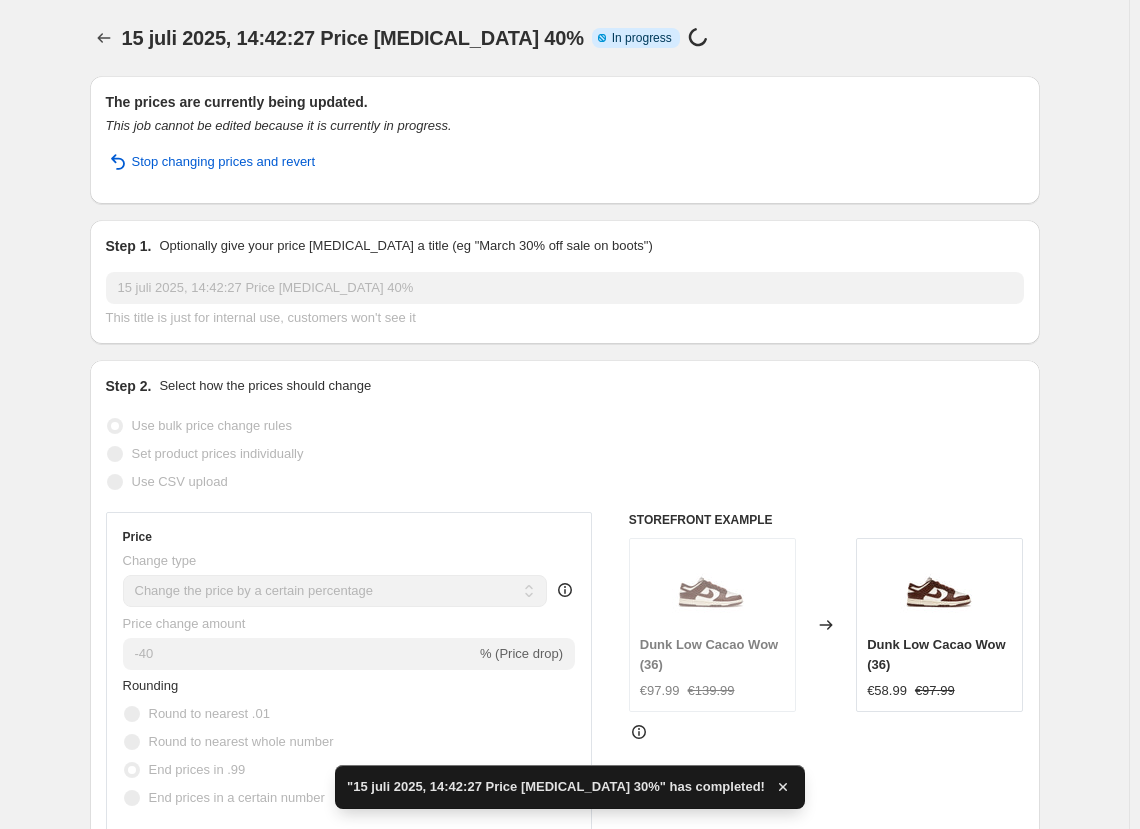 click on "15 juli 2025, 14:42:27 Price [MEDICAL_DATA] 40%. This page is ready 15 juli 2025, 14:42:27 Price [MEDICAL_DATA] 40% Info Partially complete In progress Price [MEDICAL_DATA] in progress... The prices are currently being updated. This job cannot be edited because it is currently in progress. Stop changing prices and revert Step 1. Optionally give your price [MEDICAL_DATA] a title (eg "March 30% off sale on boots") 15 juli 2025, 14:42:27 Price [MEDICAL_DATA] 40% This title is just for internal use, customers won't see it Step 2. Select how the prices should change Use bulk price change rules Set product prices individually Use CSV upload Price Change type Change the price to a certain amount Change the price by a certain amount Change the price by a certain percentage Change the price to the current compare at price (price before sale) Change the price by a certain amount relative to the compare at price Change the price by a certain percentage relative to the compare at price Don't change the price Price change amount -40 Rounding" at bounding box center [565, 932] 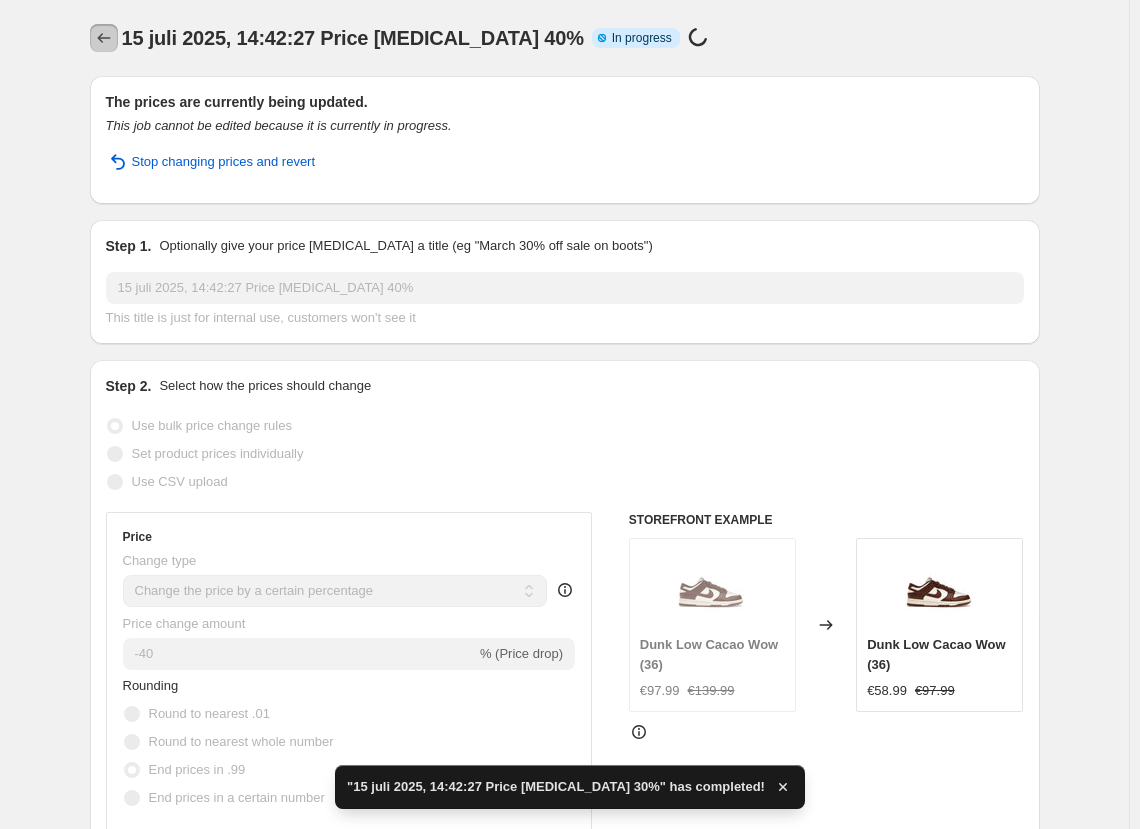 click 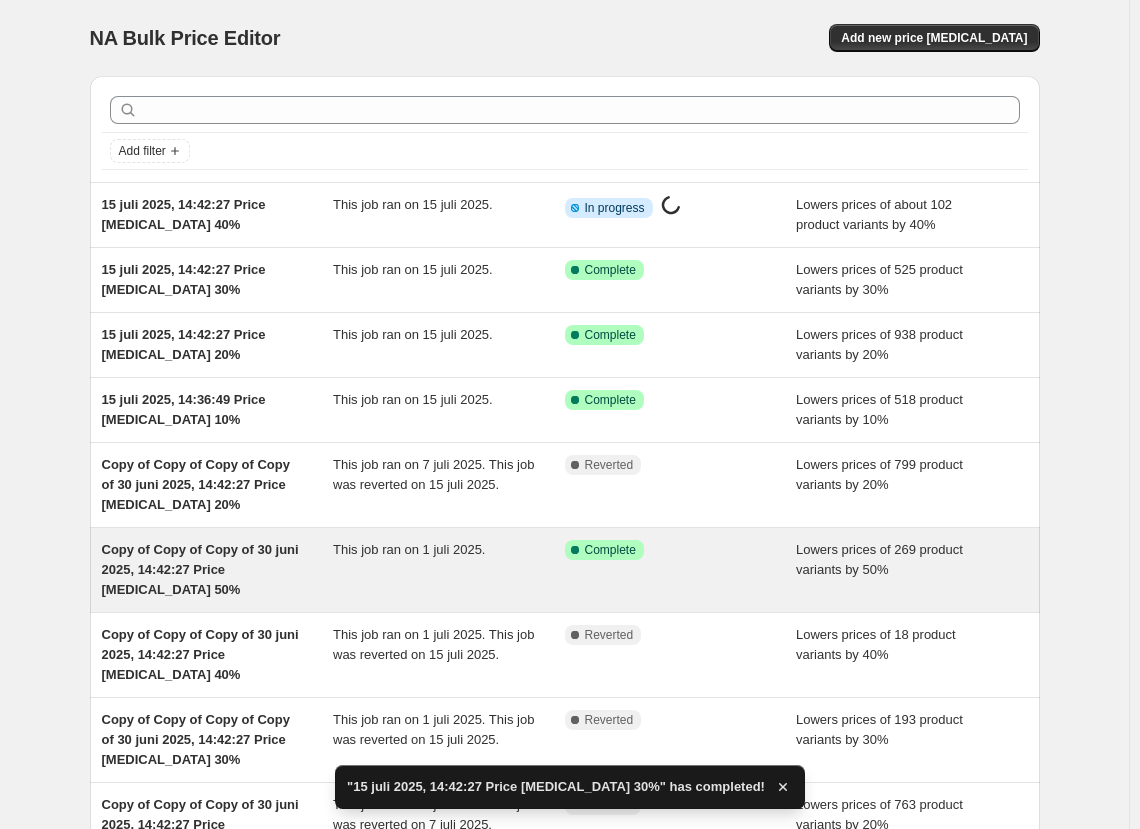 click on "This job ran on 1 juli 2025." at bounding box center [449, 570] 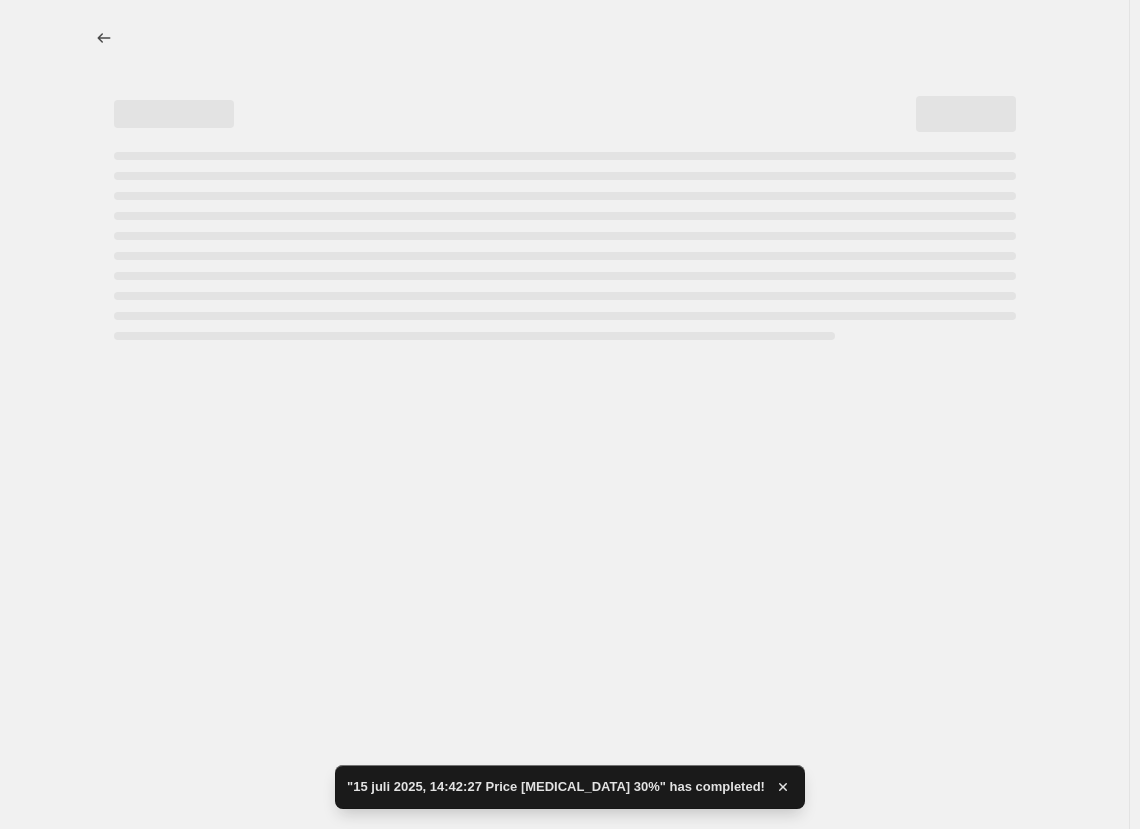 select on "percentage" 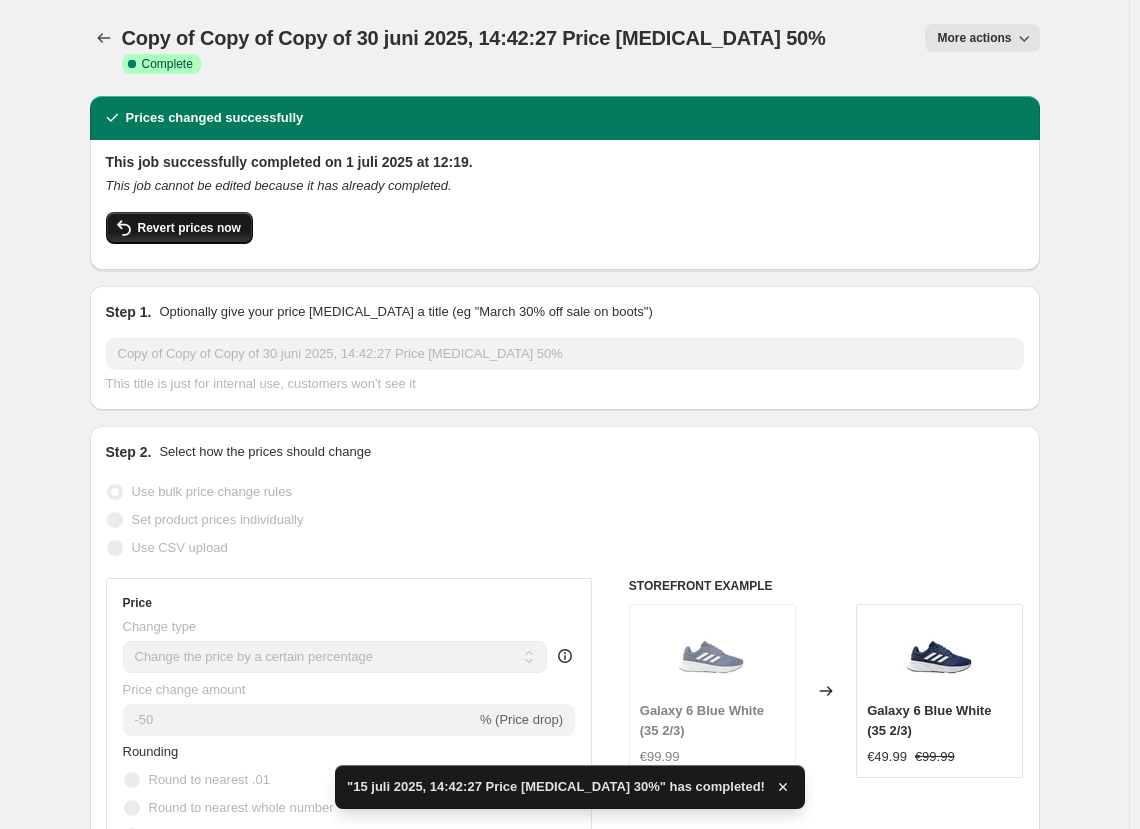 click on "Revert prices now" at bounding box center (189, 228) 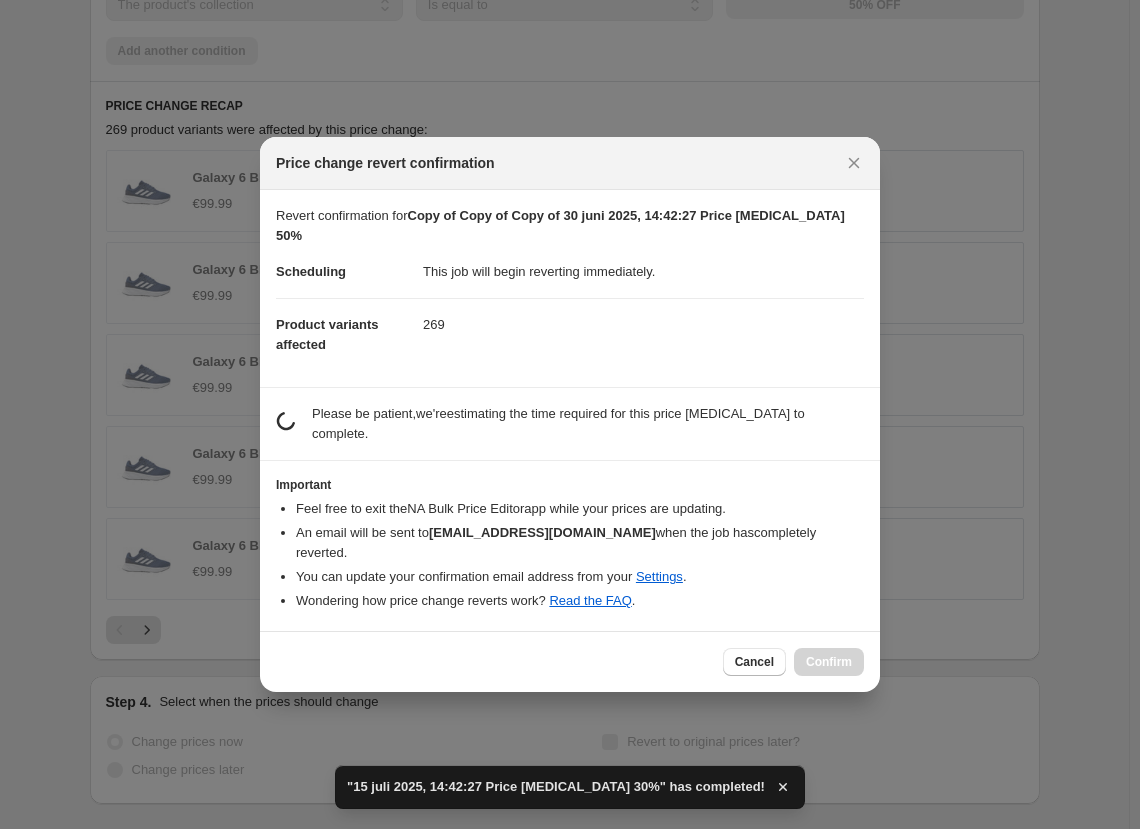 scroll, scrollTop: 0, scrollLeft: 0, axis: both 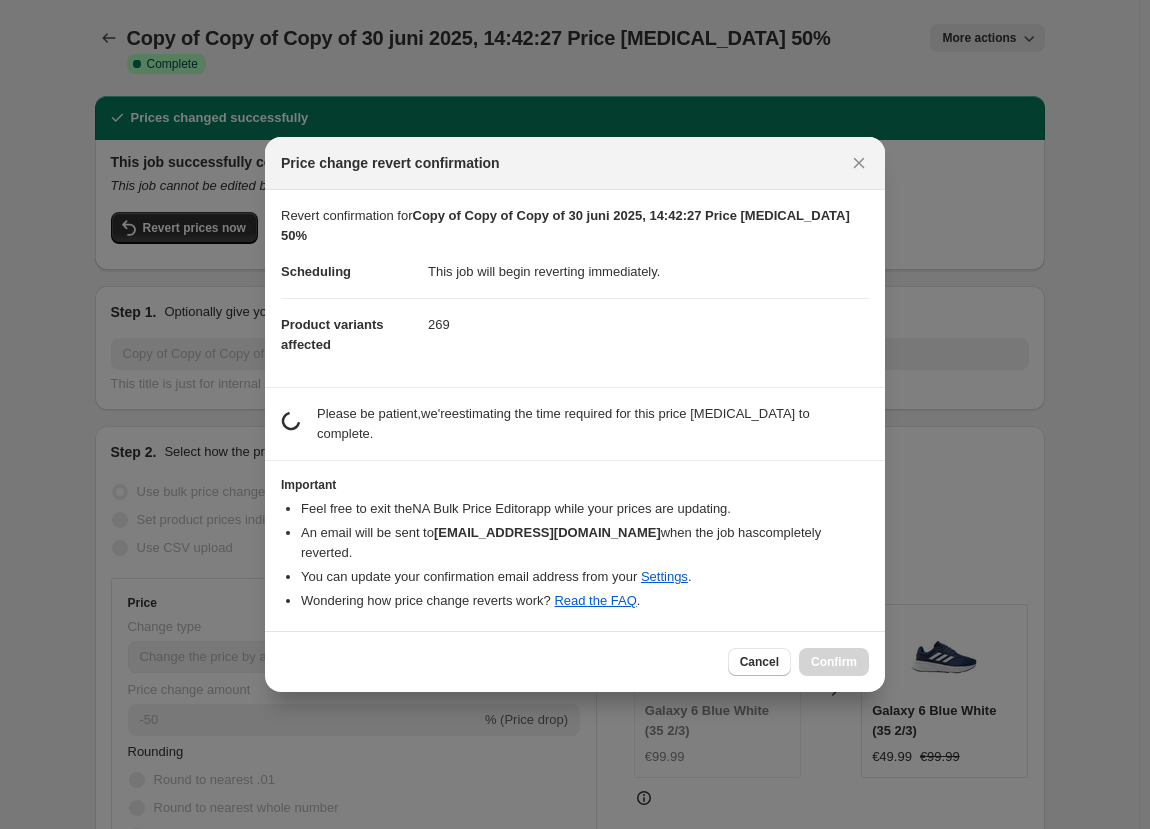 select on "percentage" 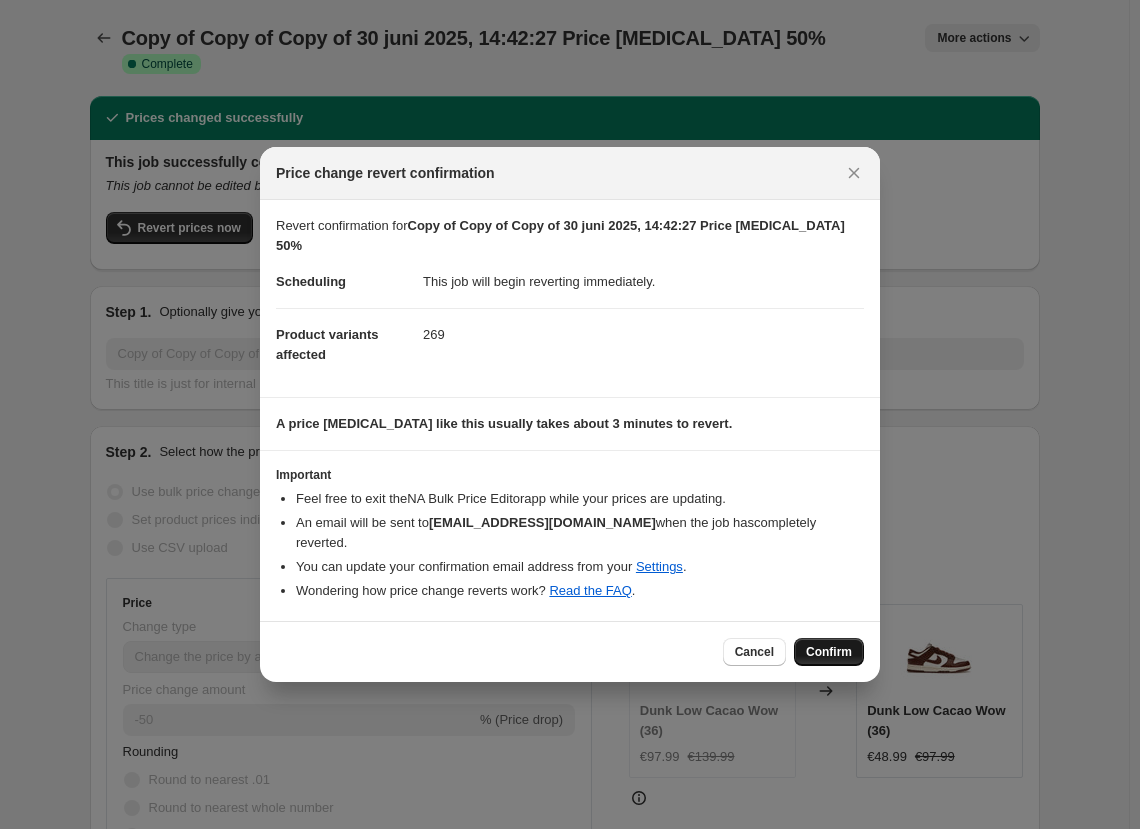click on "Confirm" at bounding box center (829, 652) 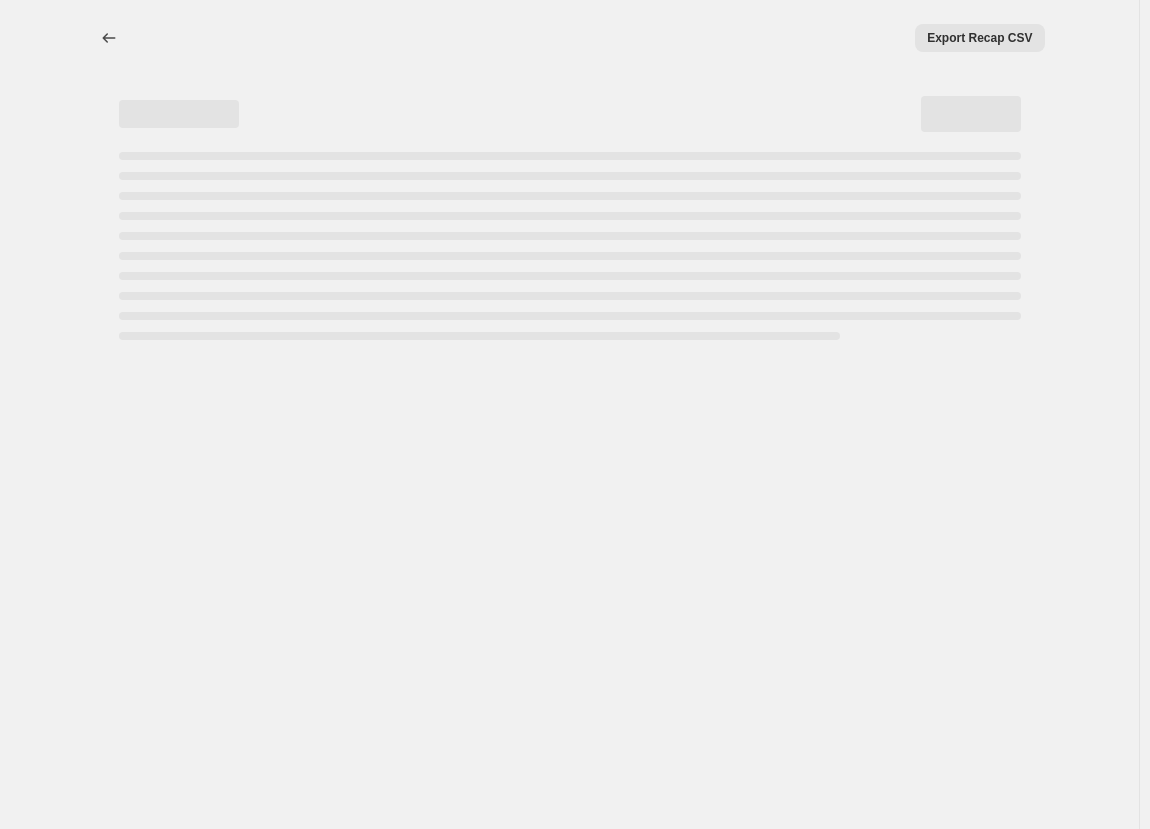 select on "percentage" 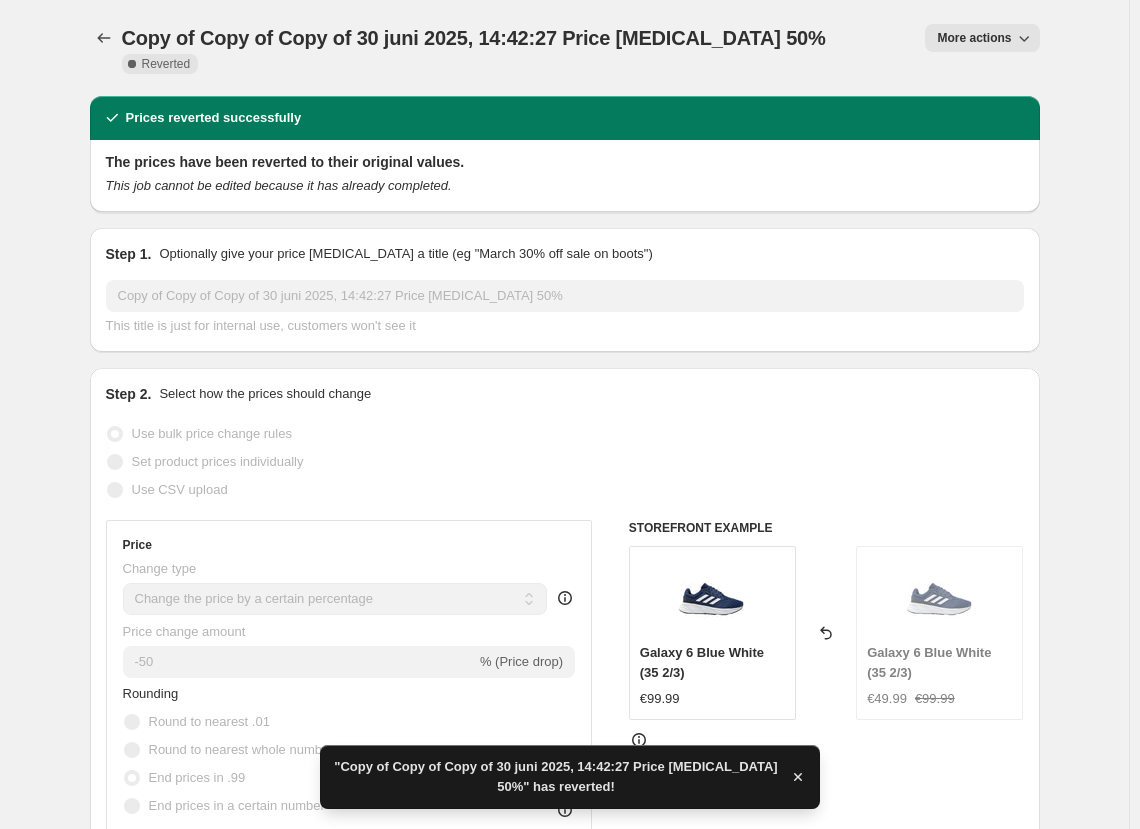 click on "More actions" at bounding box center [974, 38] 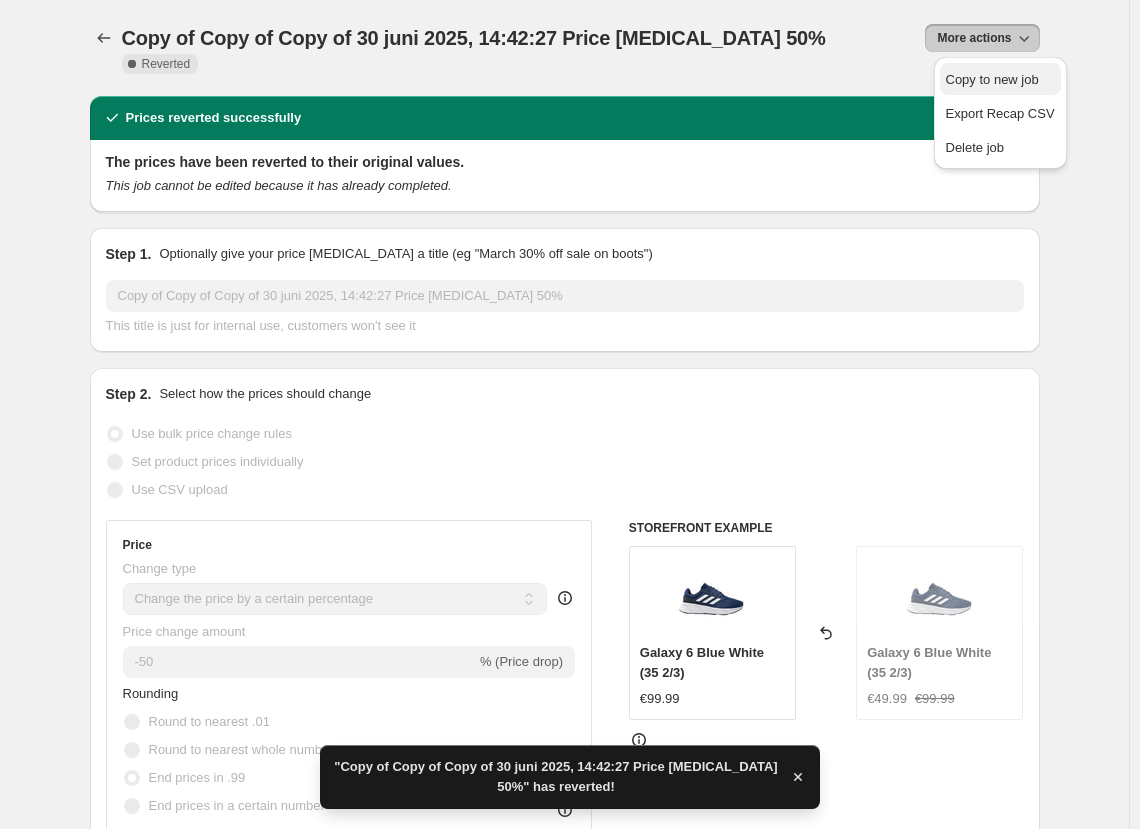 click on "Copy to new job" at bounding box center [992, 79] 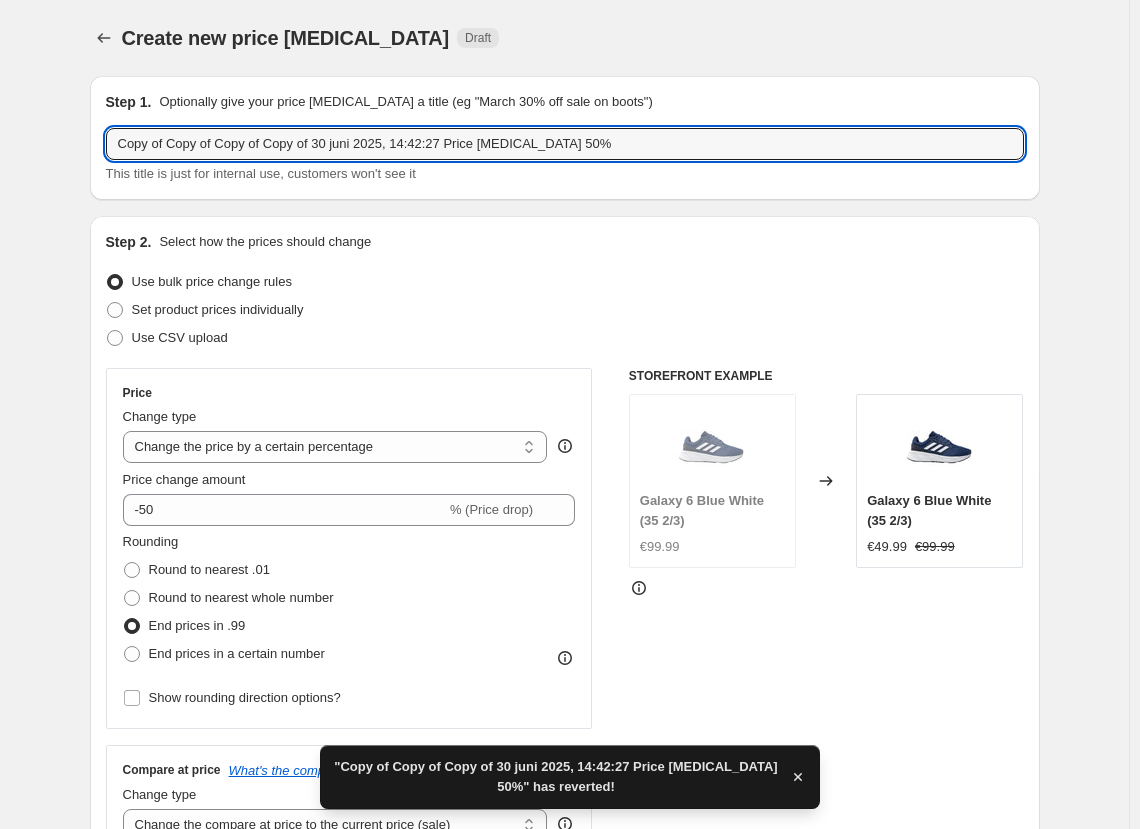 drag, startPoint x: 355, startPoint y: 140, endPoint x: -59, endPoint y: 140, distance: 414 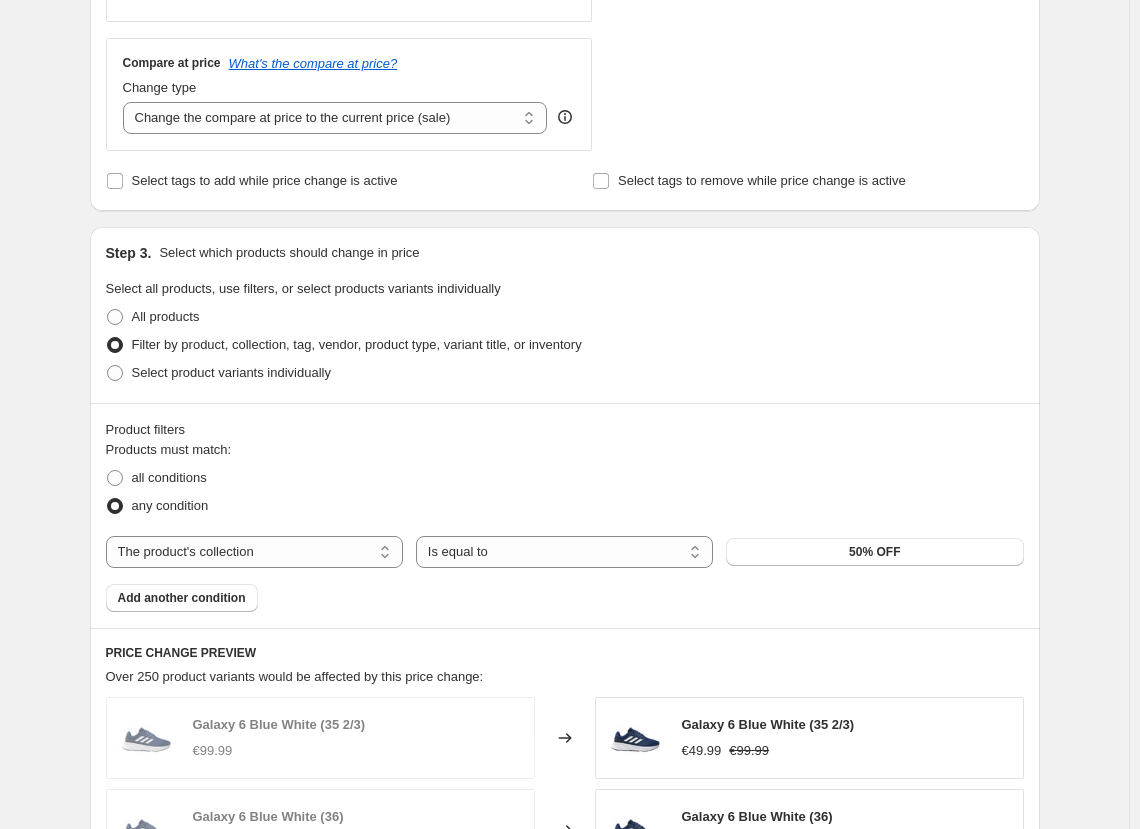 scroll, scrollTop: 1396, scrollLeft: 0, axis: vertical 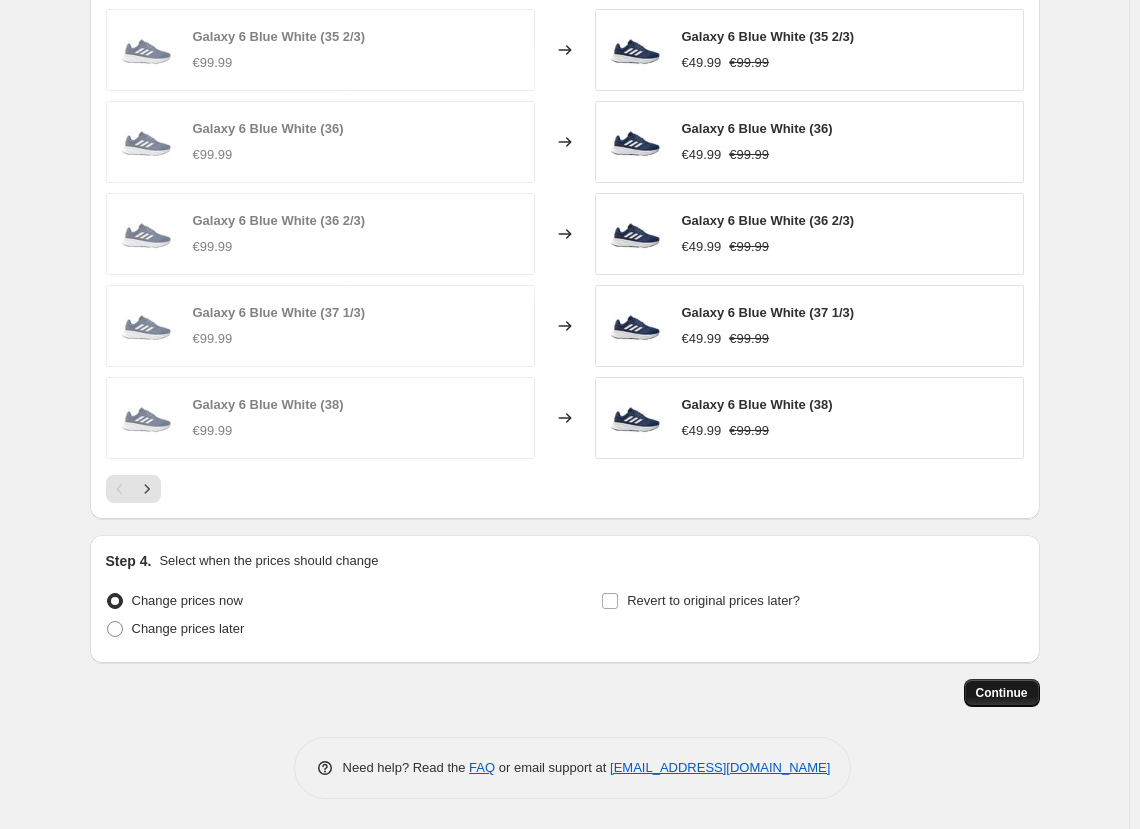 type on "15 juli 2025, 14:42:27 Price [MEDICAL_DATA] 50%" 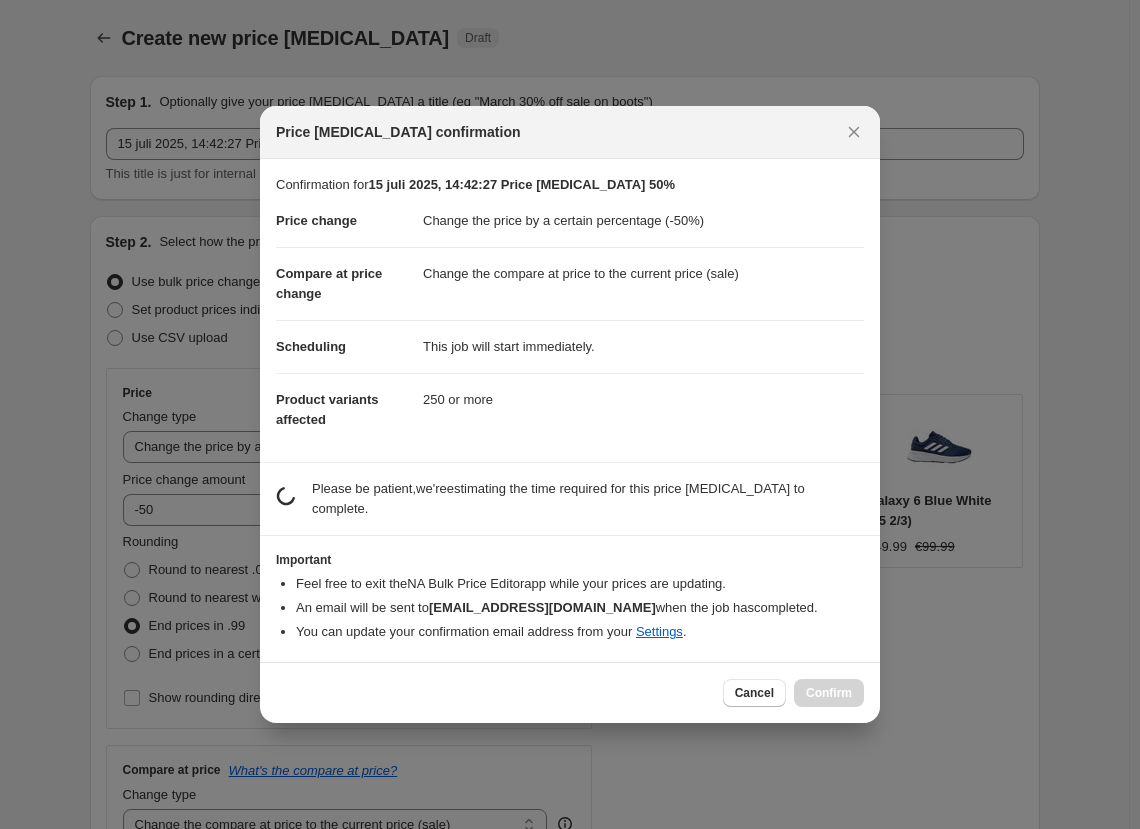 scroll, scrollTop: 1396, scrollLeft: 0, axis: vertical 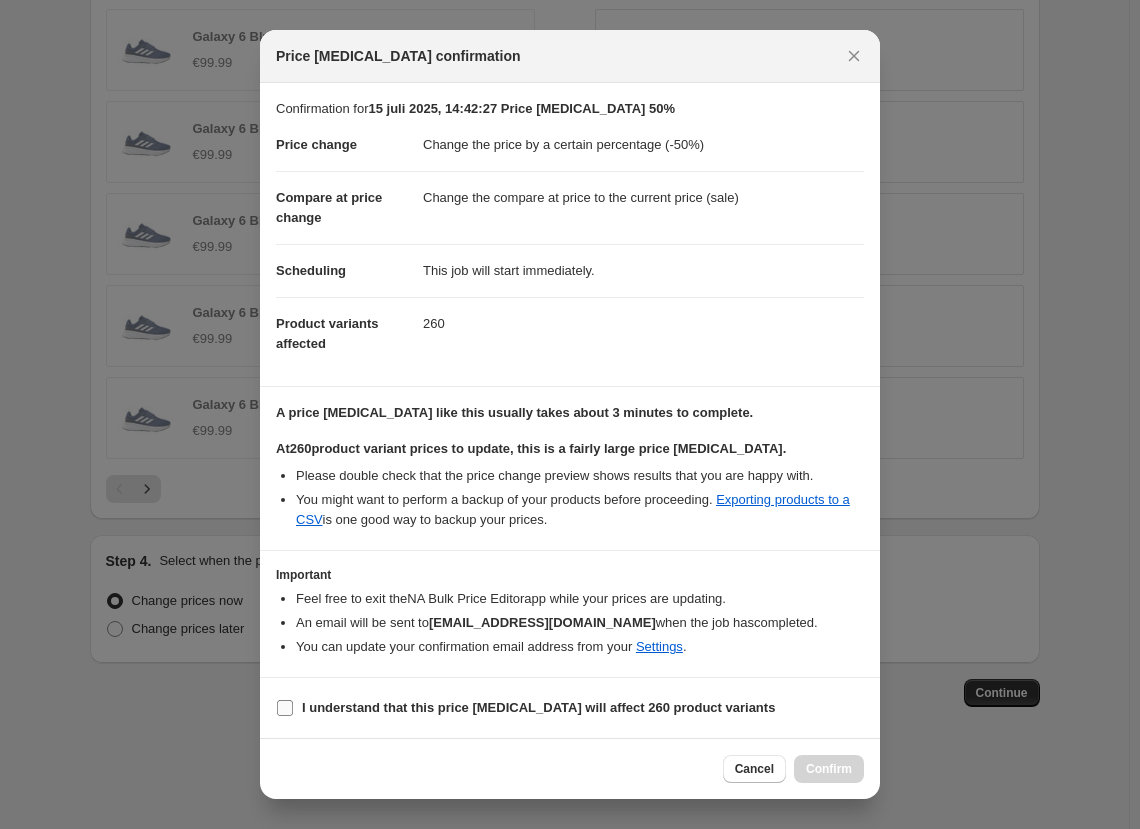 click on "I understand that this price [MEDICAL_DATA] will affect 260 product variants" at bounding box center (538, 707) 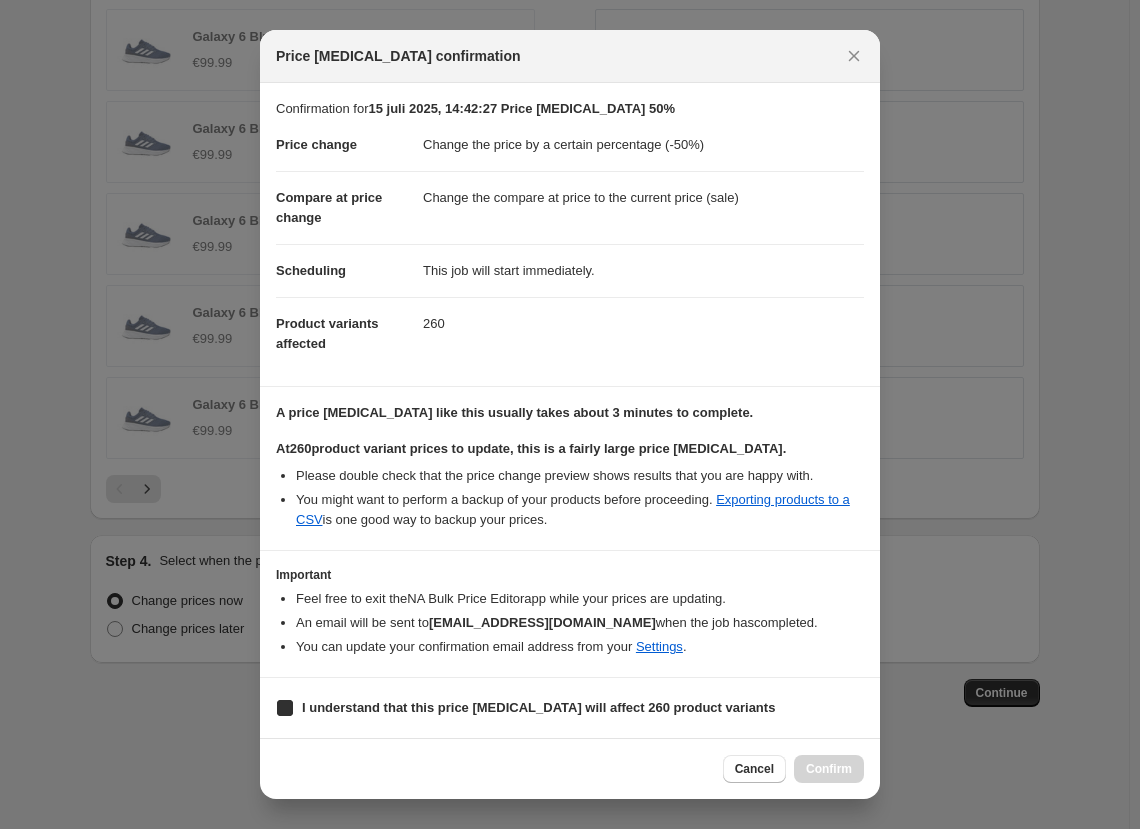 checkbox on "true" 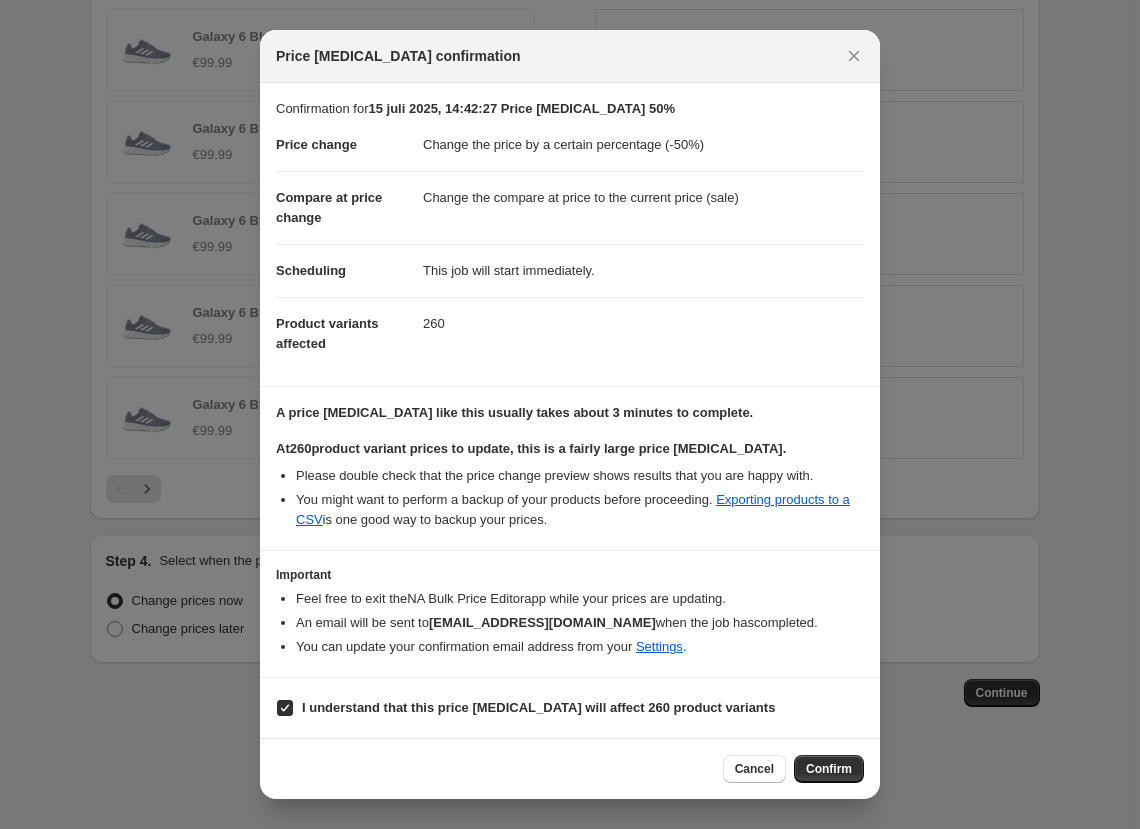 click on "Cancel Confirm" at bounding box center [570, 768] 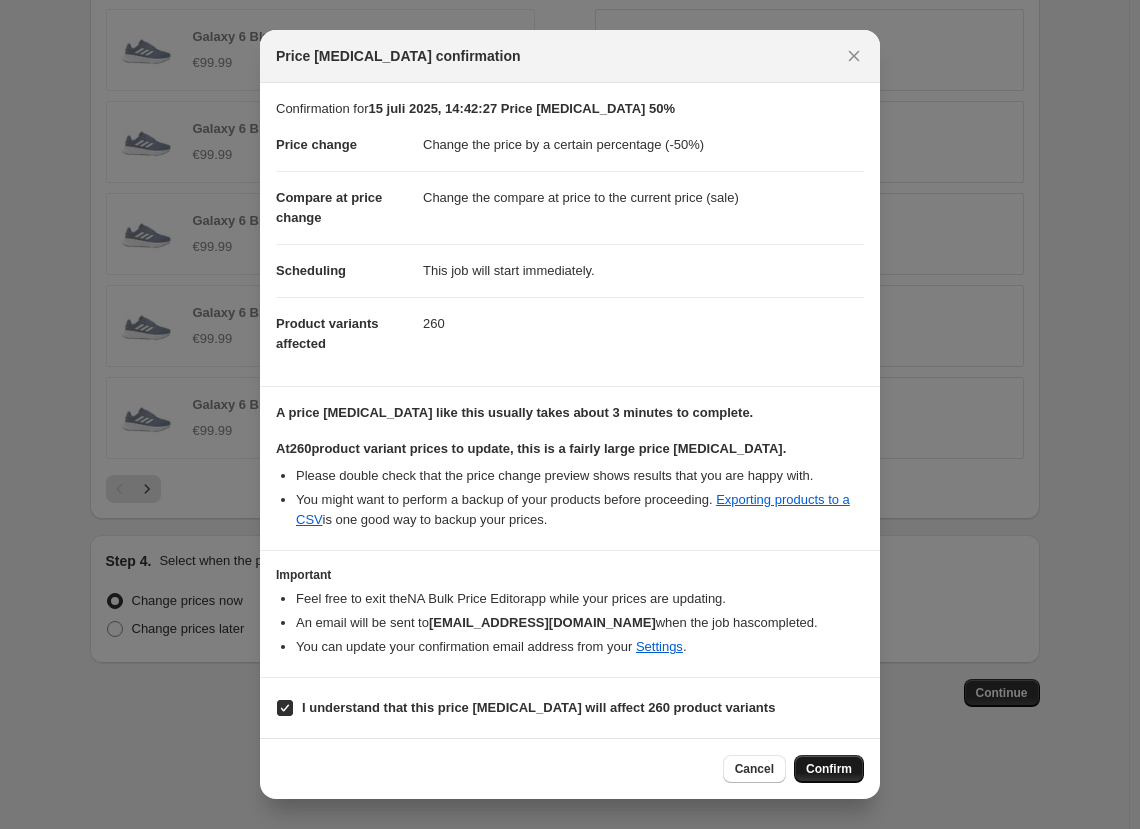 click on "Confirm" at bounding box center (829, 769) 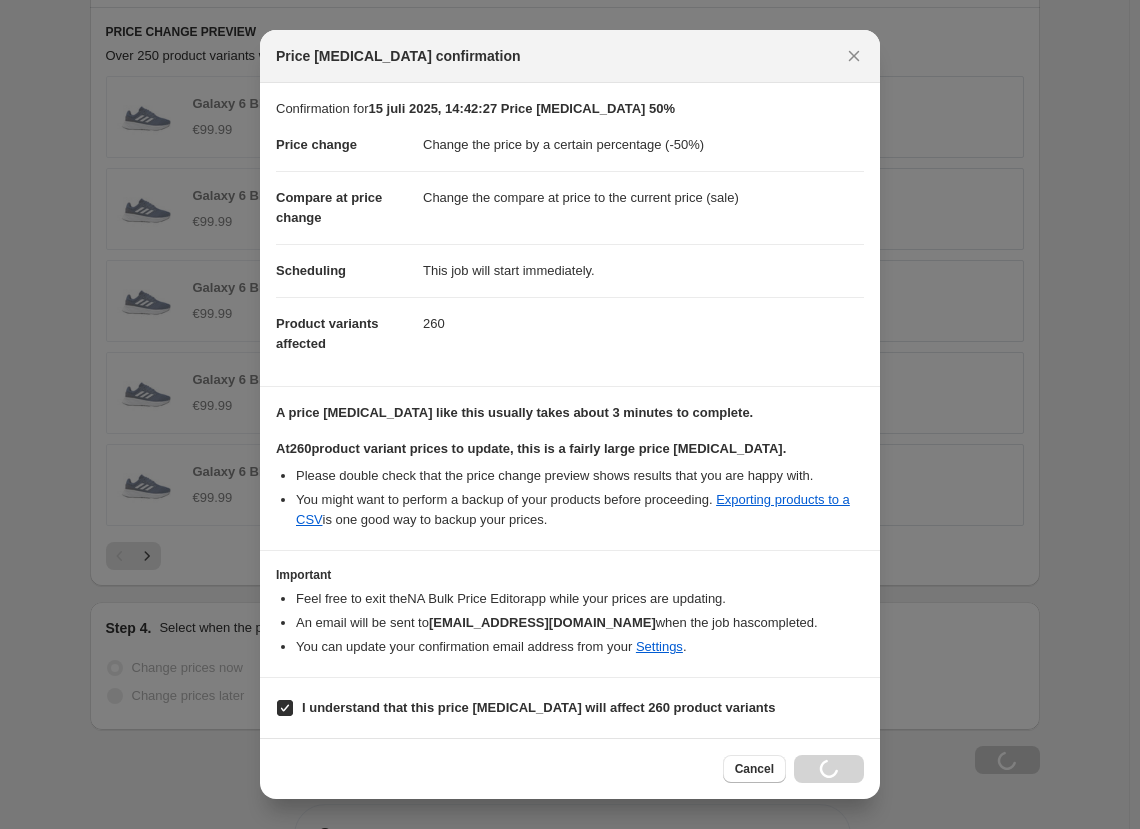 scroll, scrollTop: 1464, scrollLeft: 0, axis: vertical 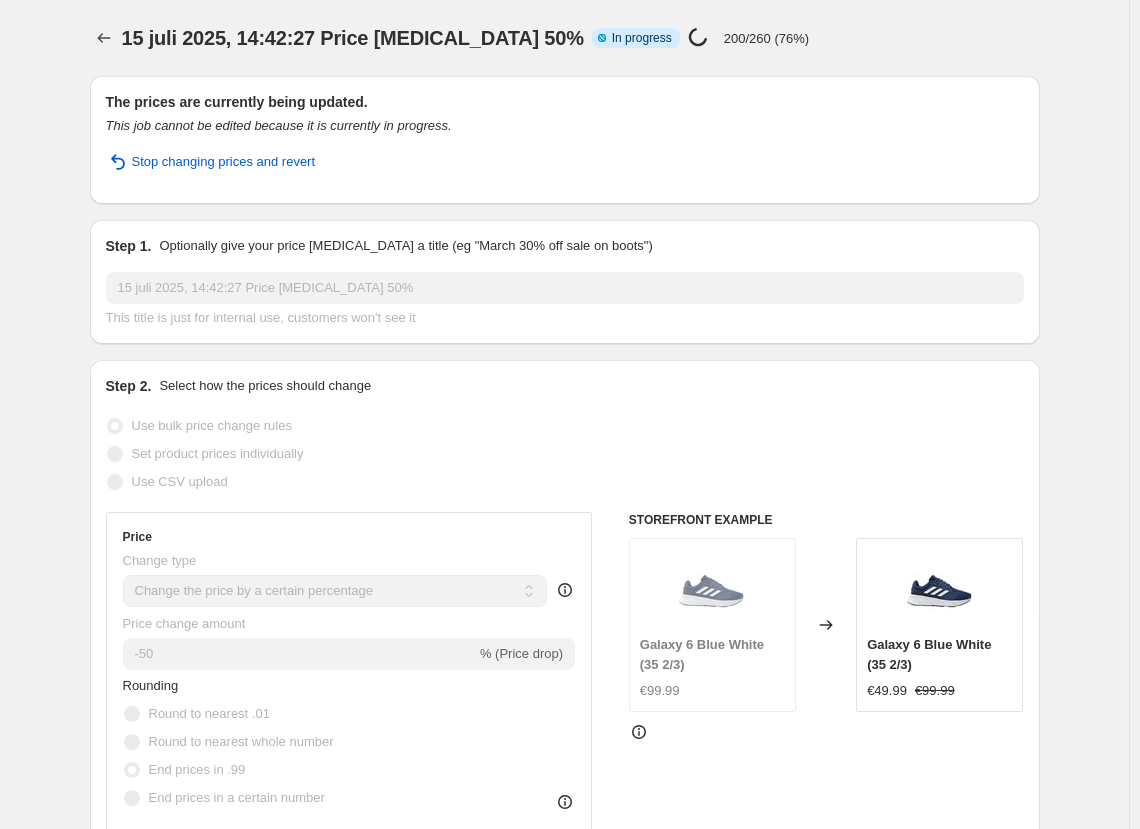 select on "percentage" 